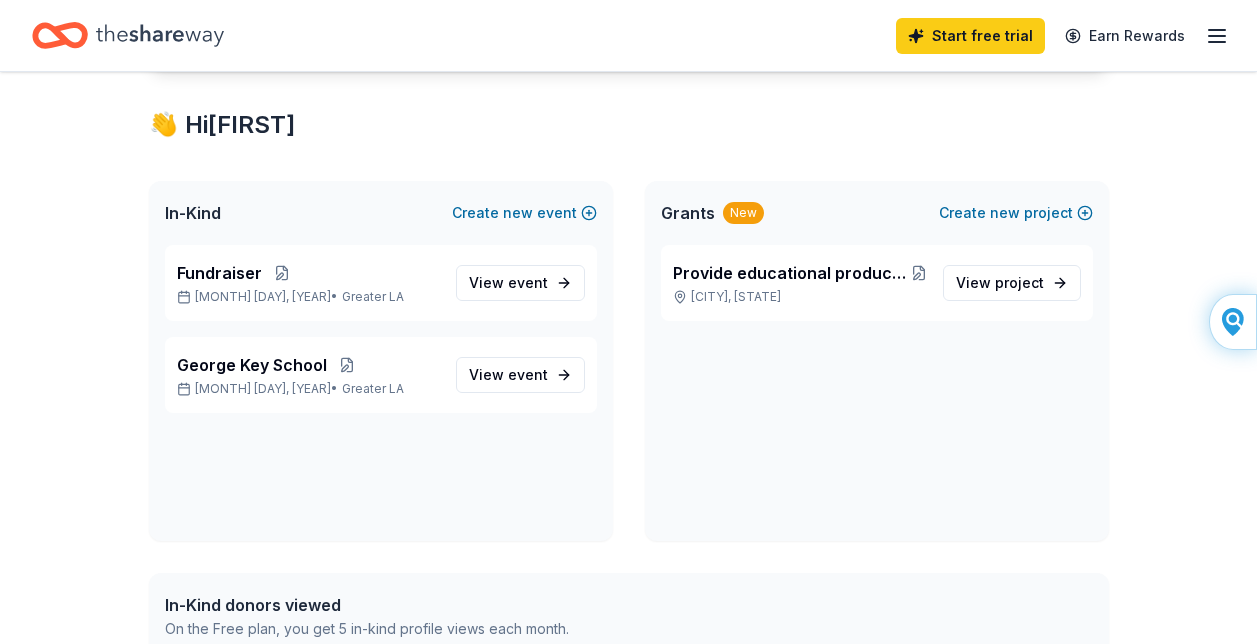 scroll, scrollTop: 300, scrollLeft: 0, axis: vertical 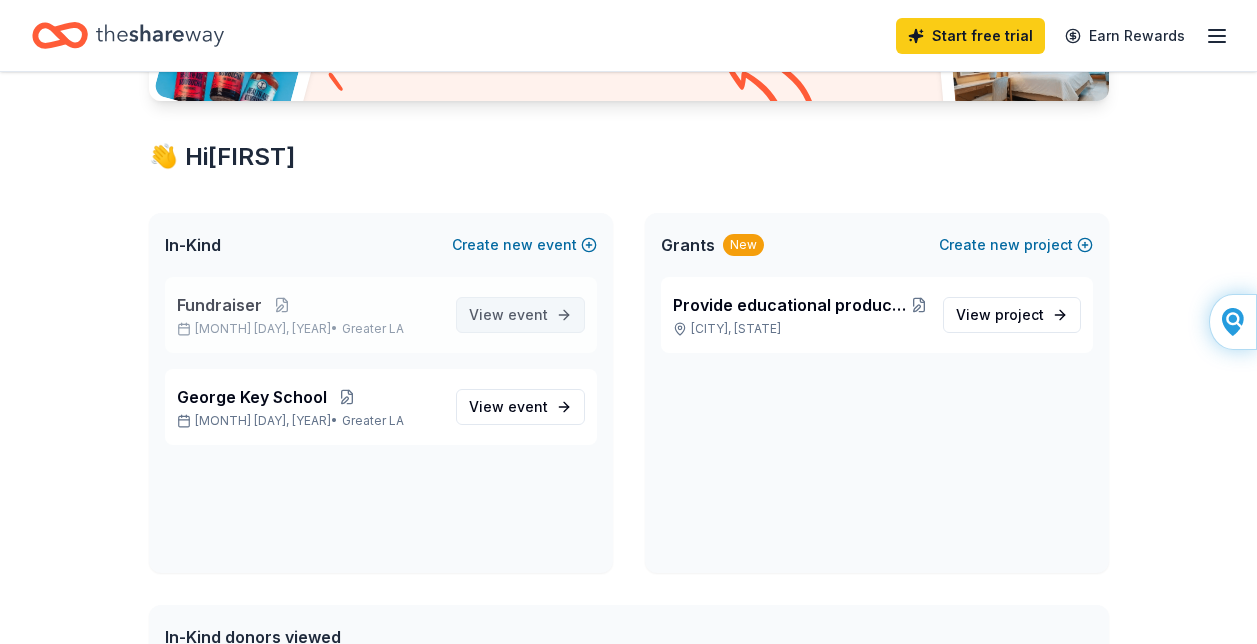 click on "View   event" at bounding box center [508, 315] 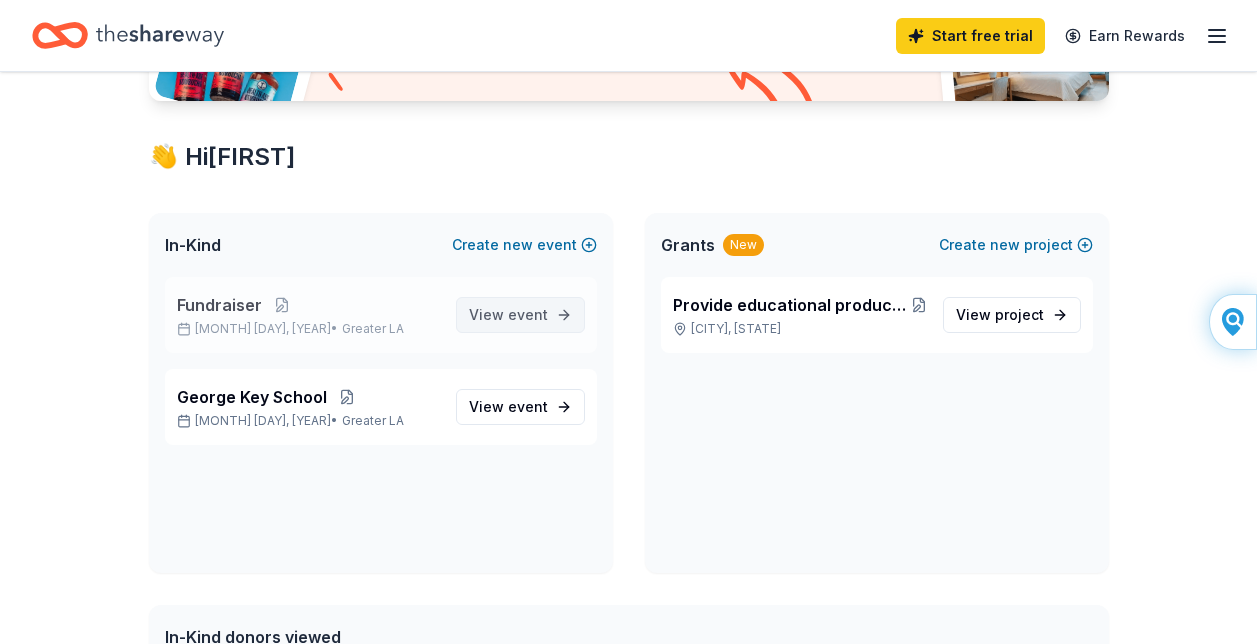 scroll, scrollTop: 0, scrollLeft: 0, axis: both 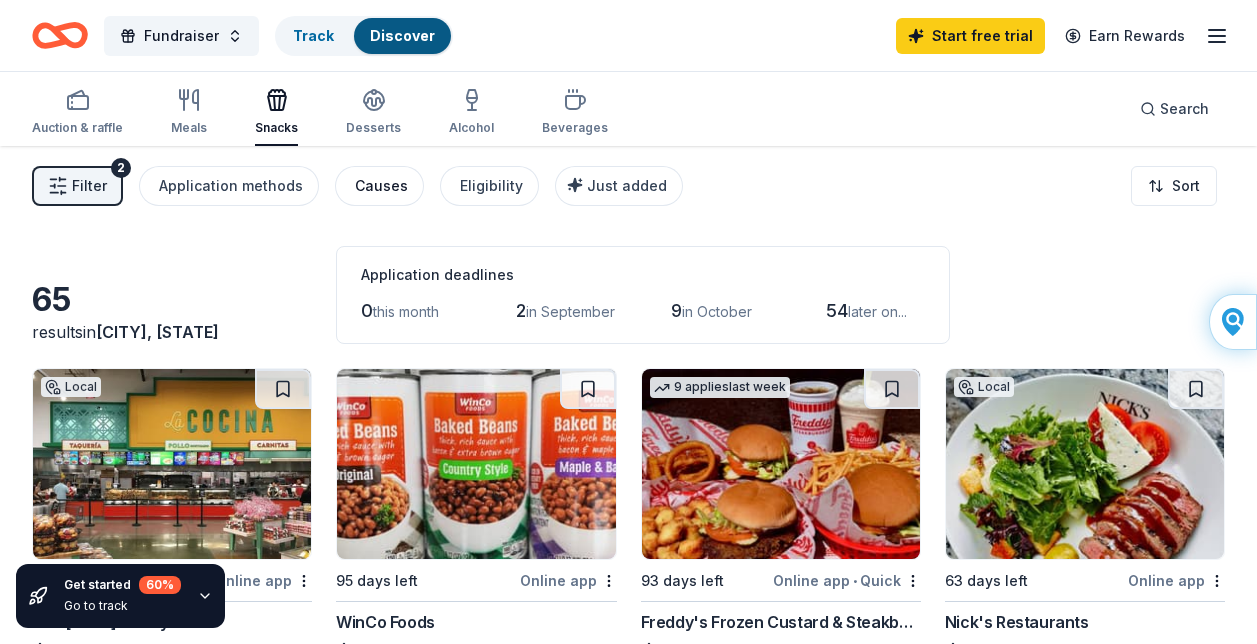 click on "Causes" at bounding box center (381, 186) 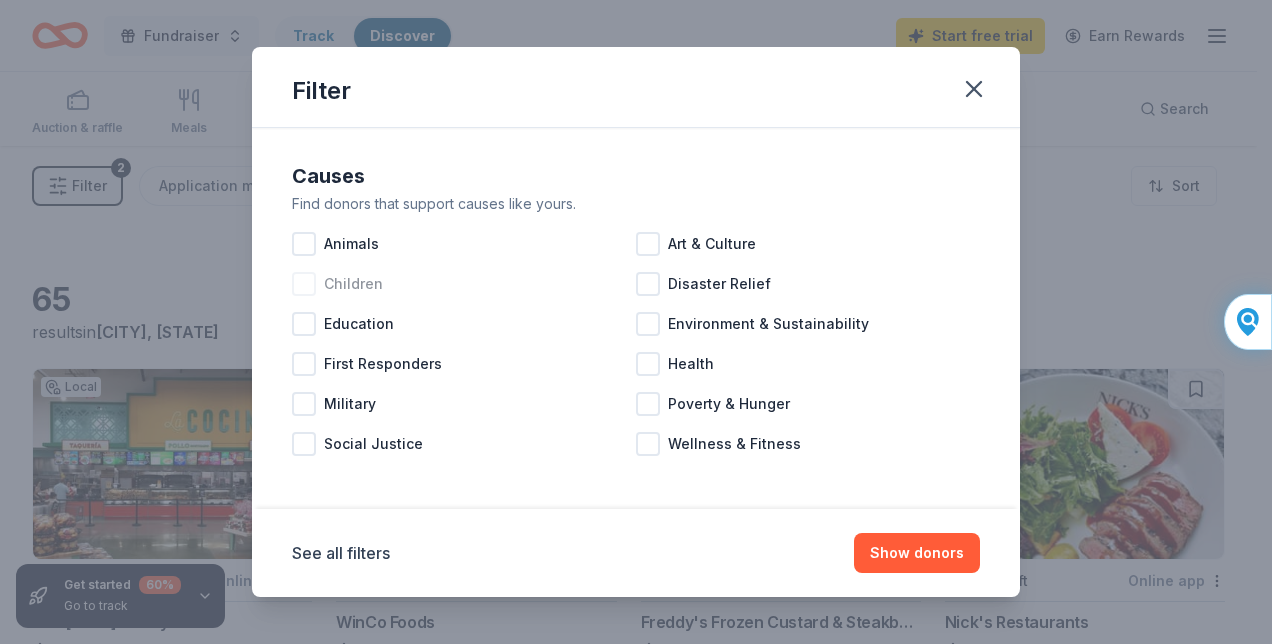 click at bounding box center (304, 284) 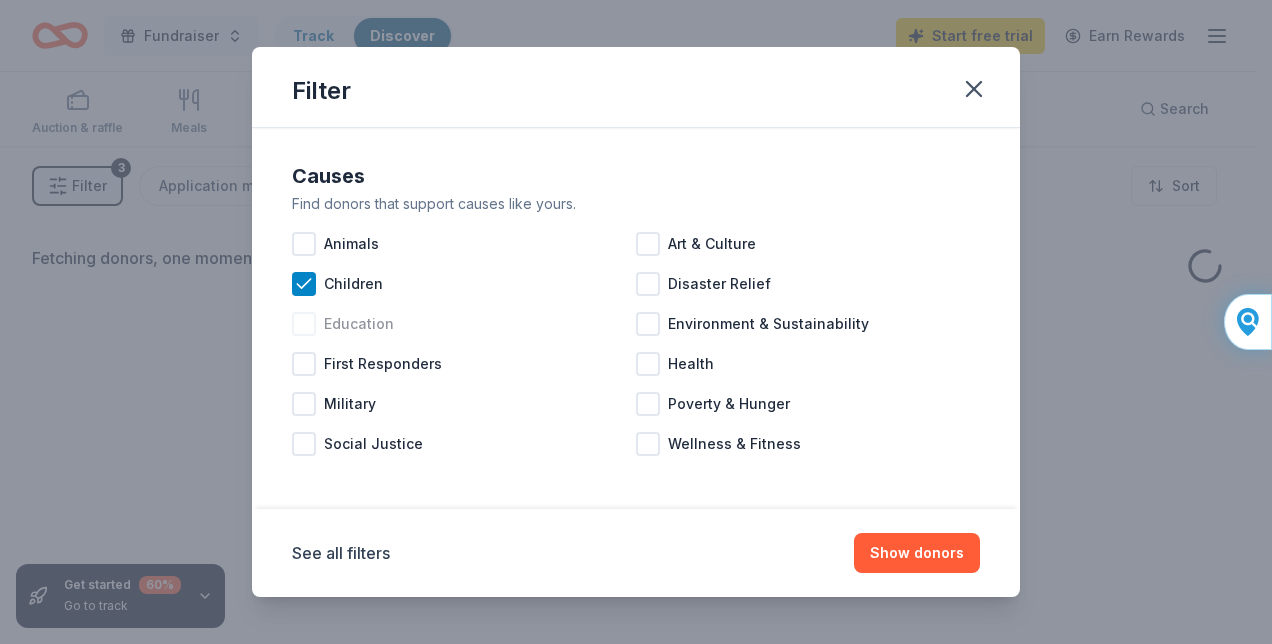 click at bounding box center [304, 324] 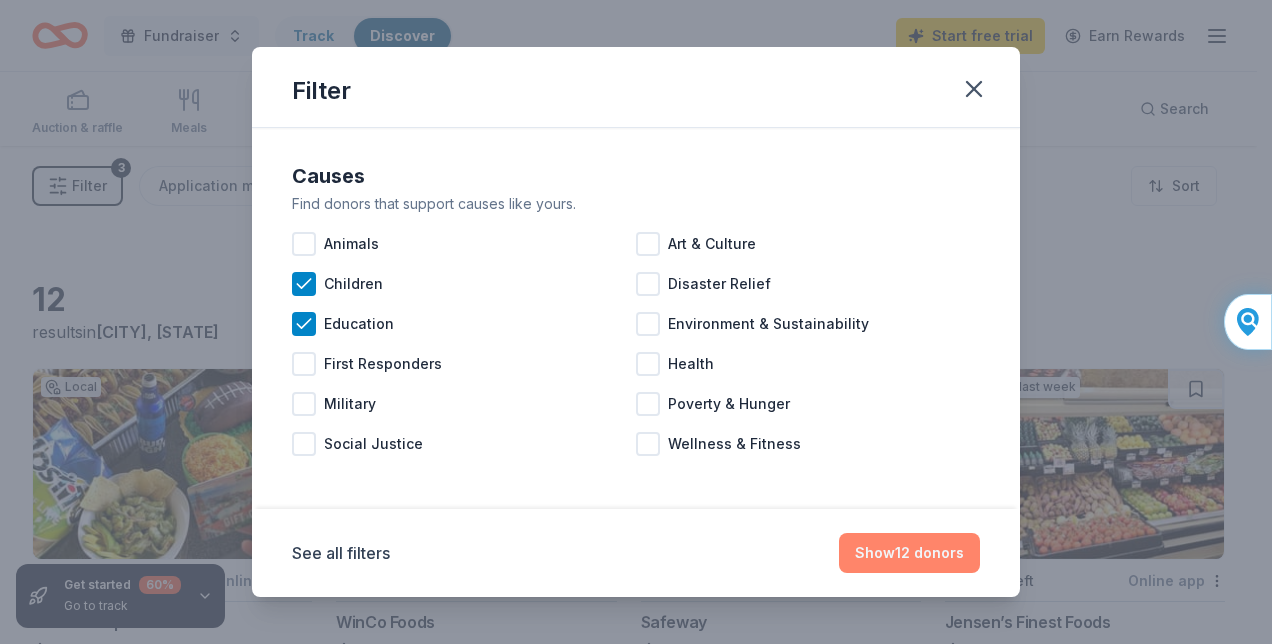 click on "Show  12   donors" at bounding box center (909, 553) 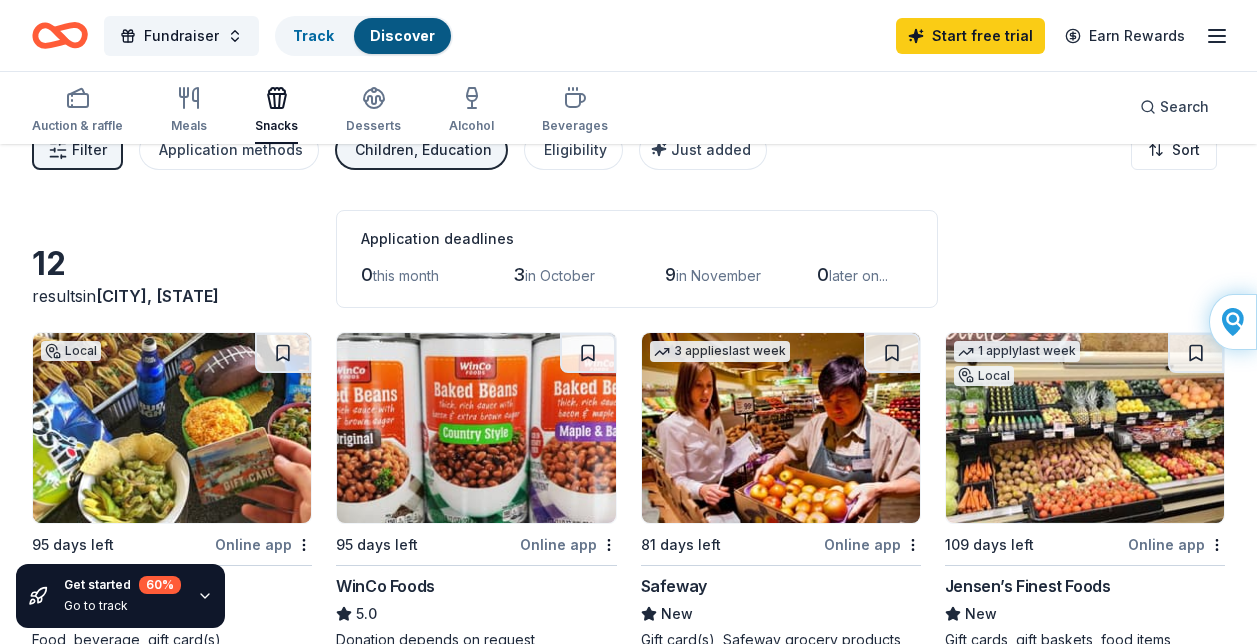 scroll, scrollTop: 0, scrollLeft: 0, axis: both 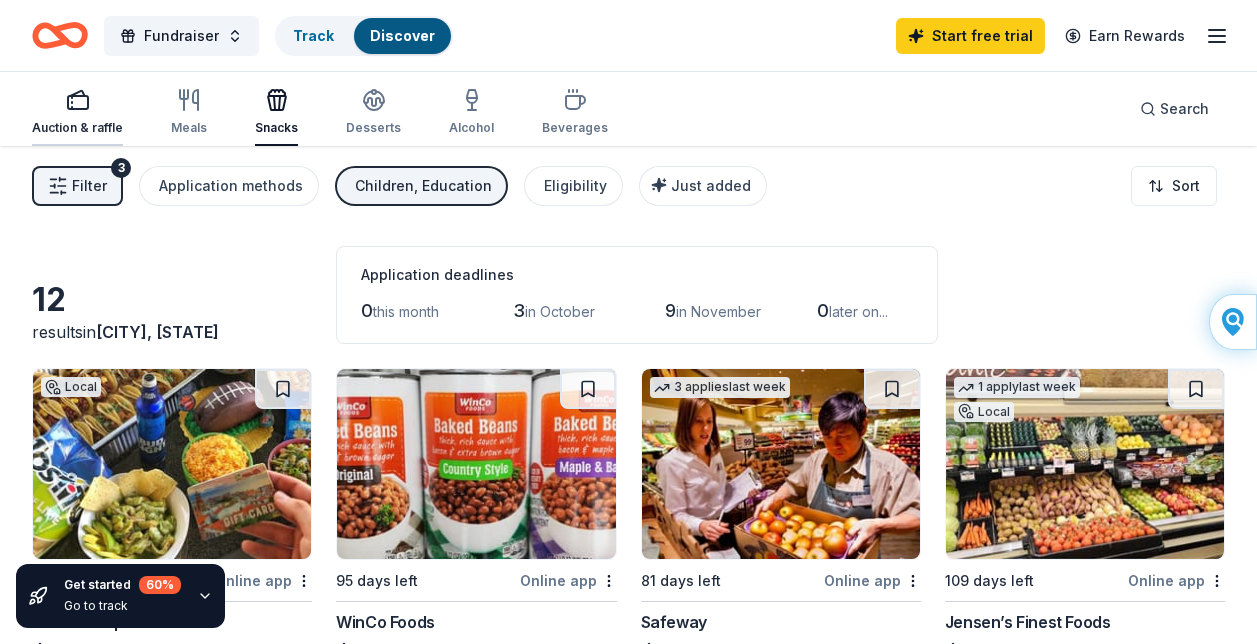 click 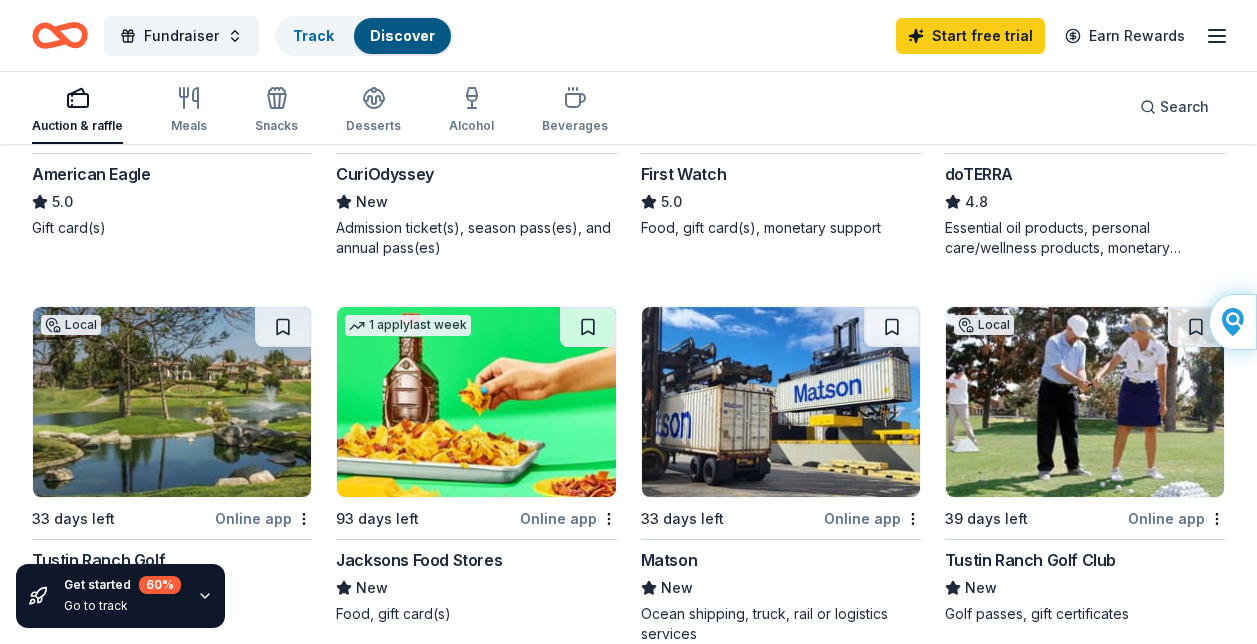 scroll, scrollTop: 1300, scrollLeft: 0, axis: vertical 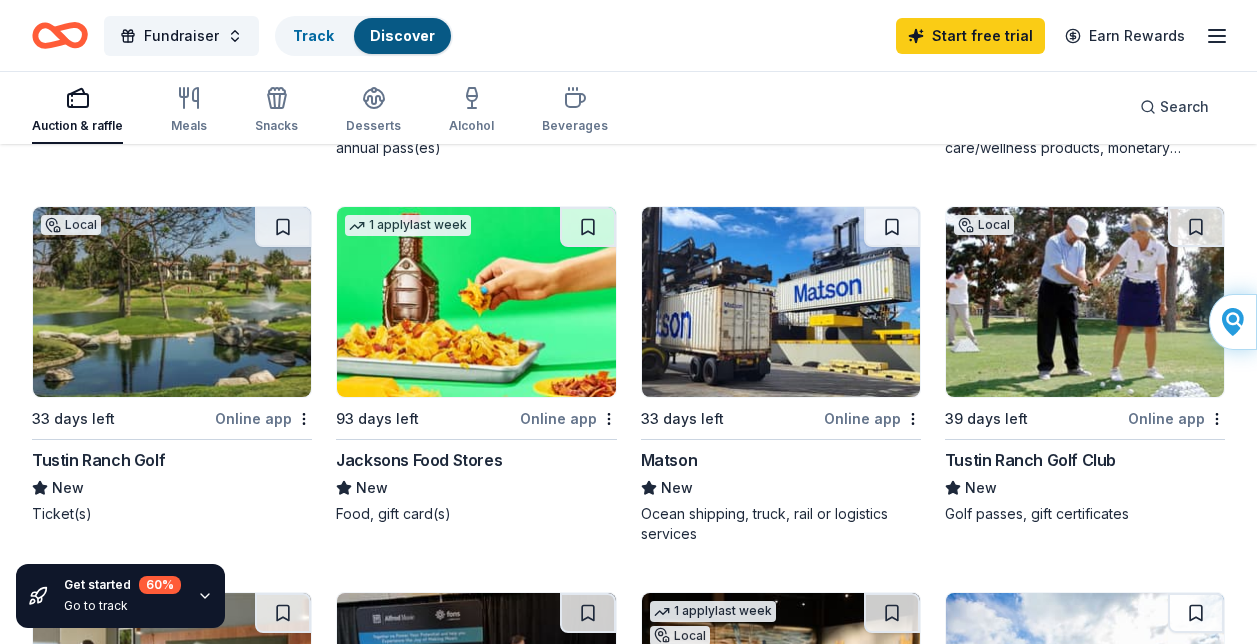 click at bounding box center [781, 302] 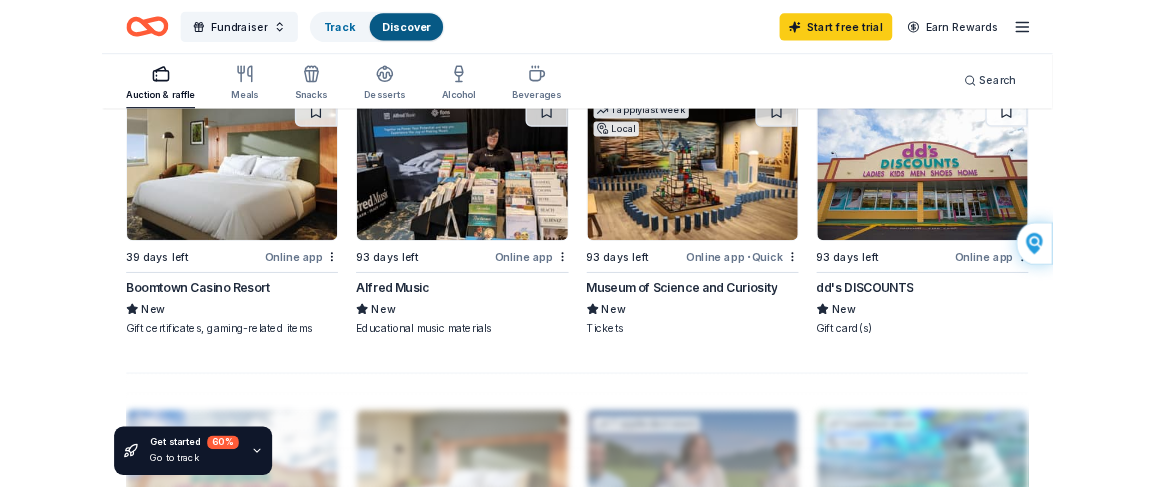 scroll, scrollTop: 1800, scrollLeft: 0, axis: vertical 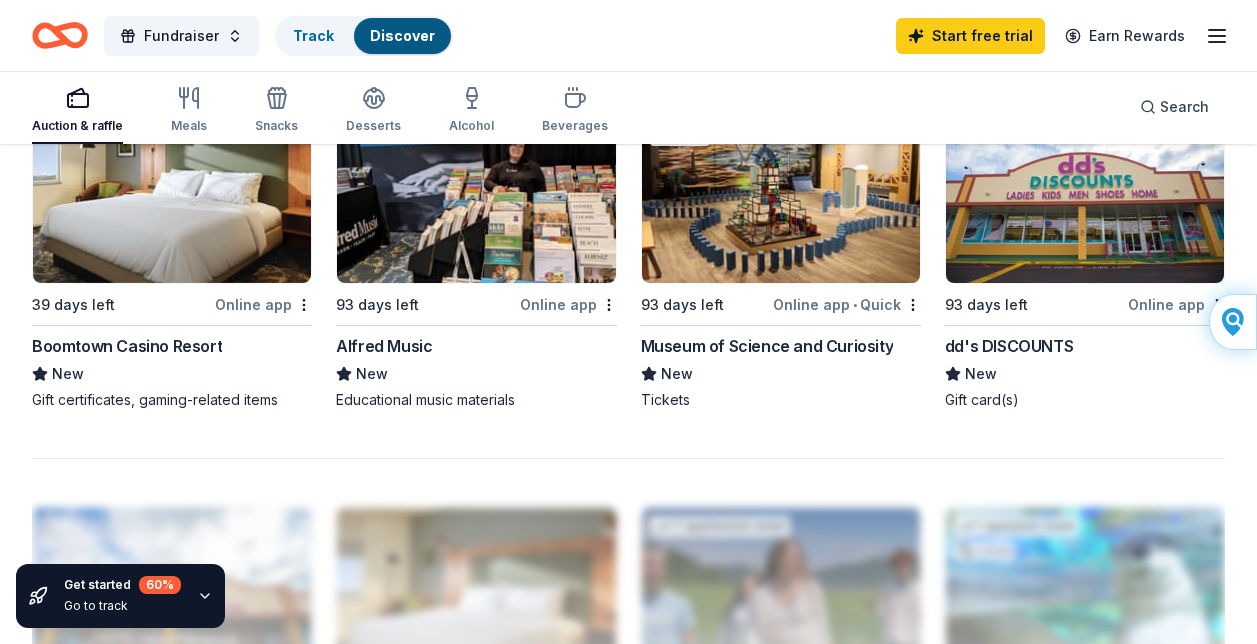 click at bounding box center [1085, 188] 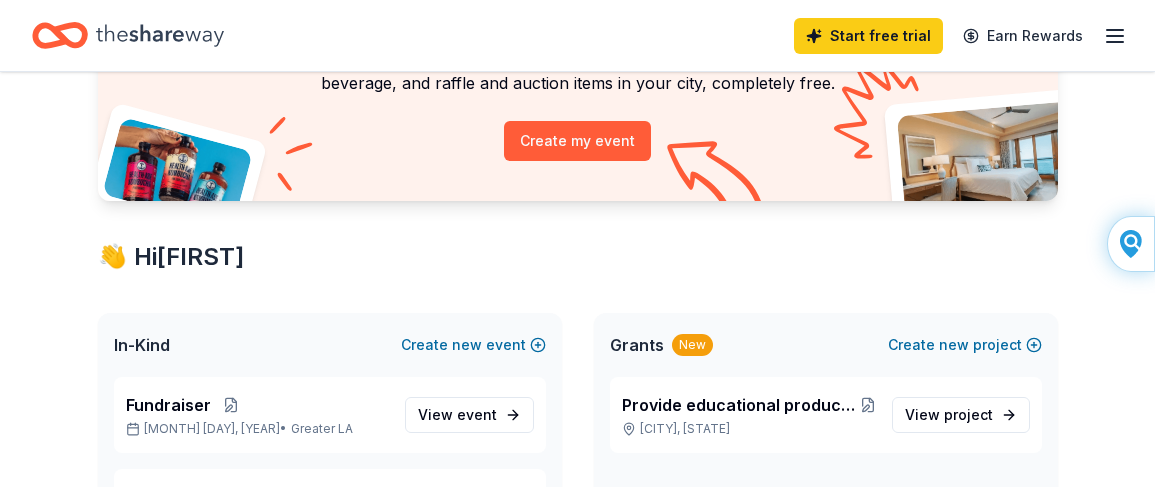 scroll, scrollTop: 0, scrollLeft: 0, axis: both 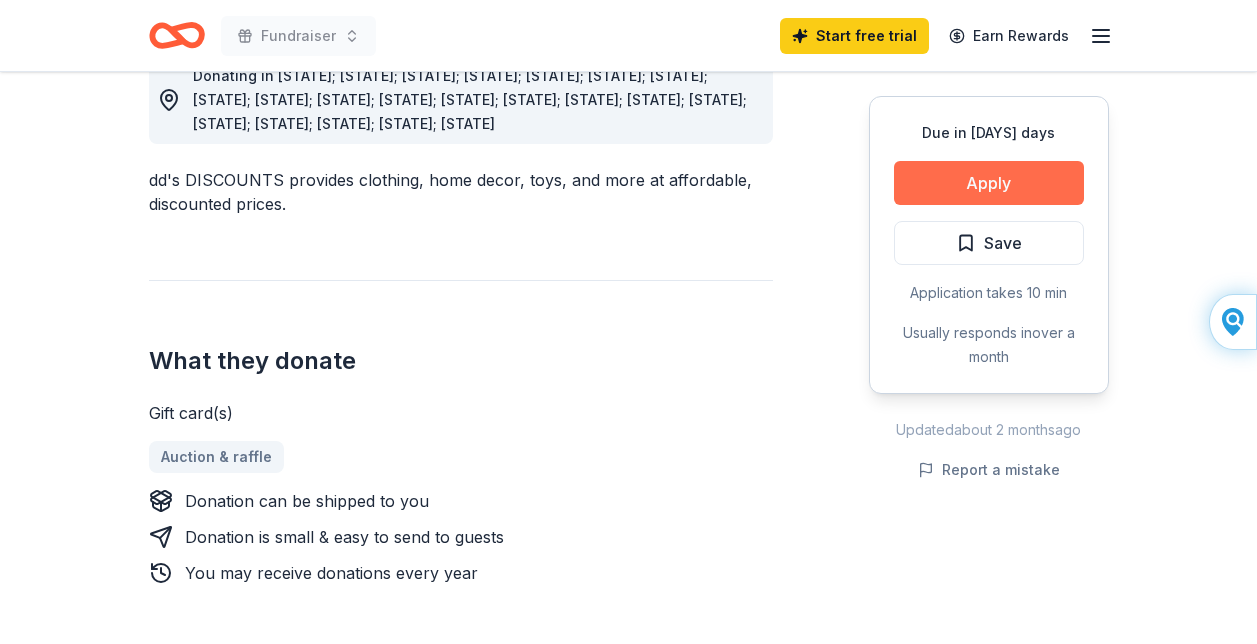 click on "Apply" at bounding box center [989, 183] 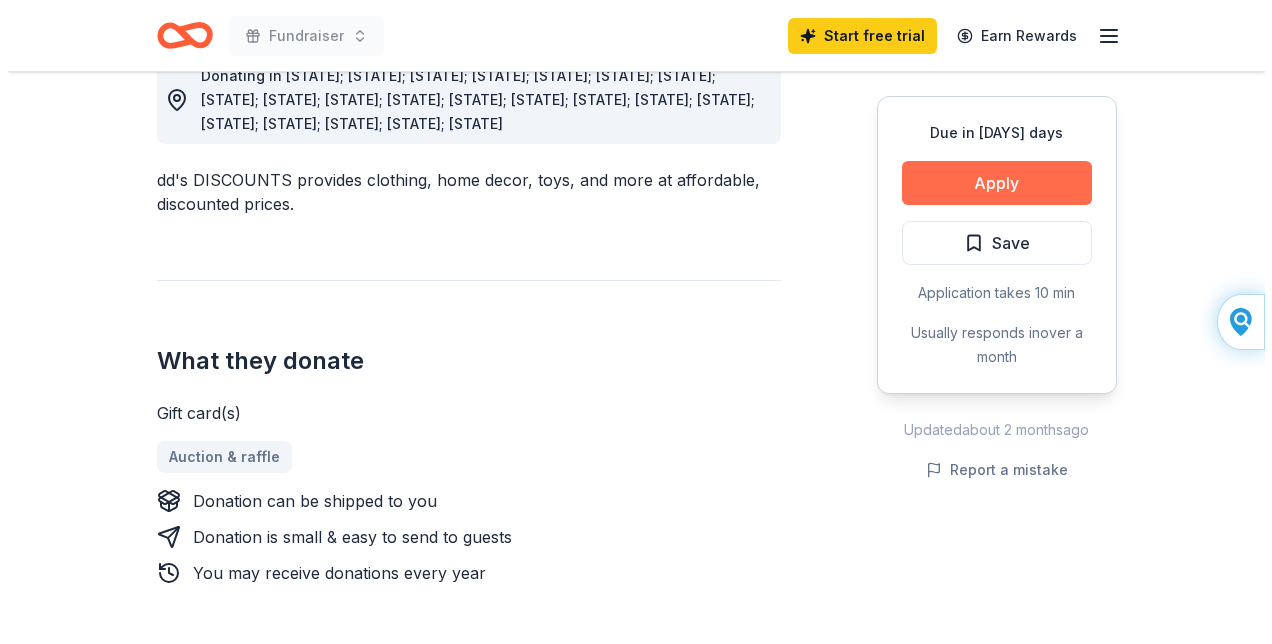 scroll, scrollTop: 0, scrollLeft: 0, axis: both 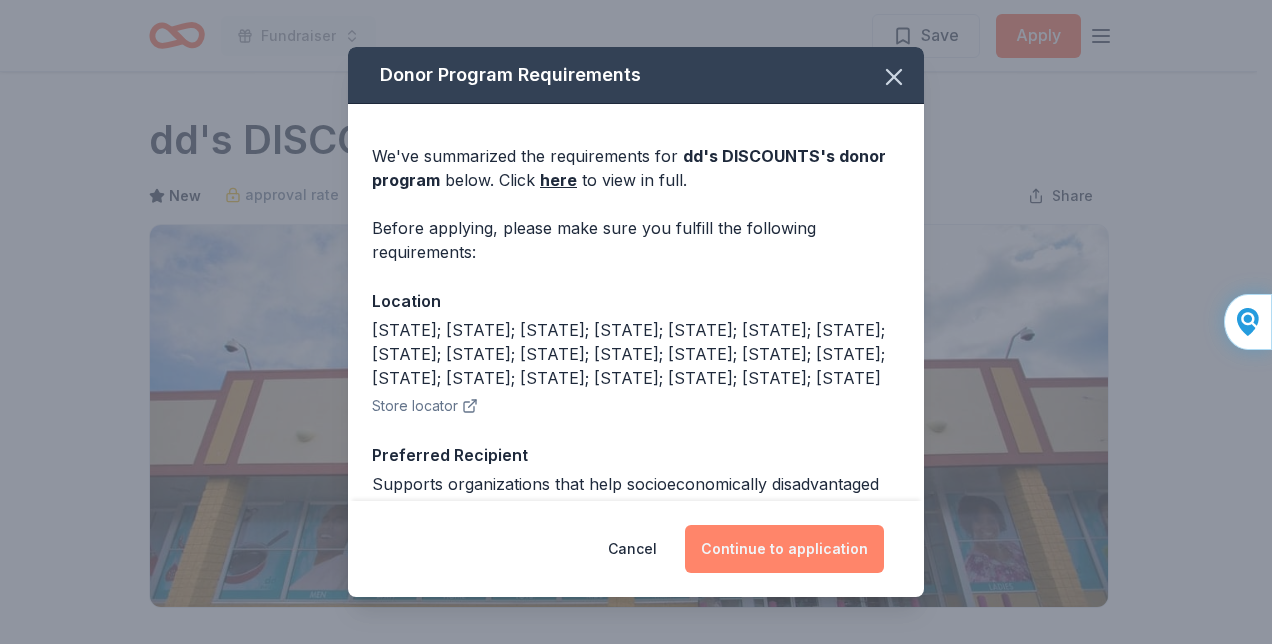 click on "Continue to application" at bounding box center (784, 549) 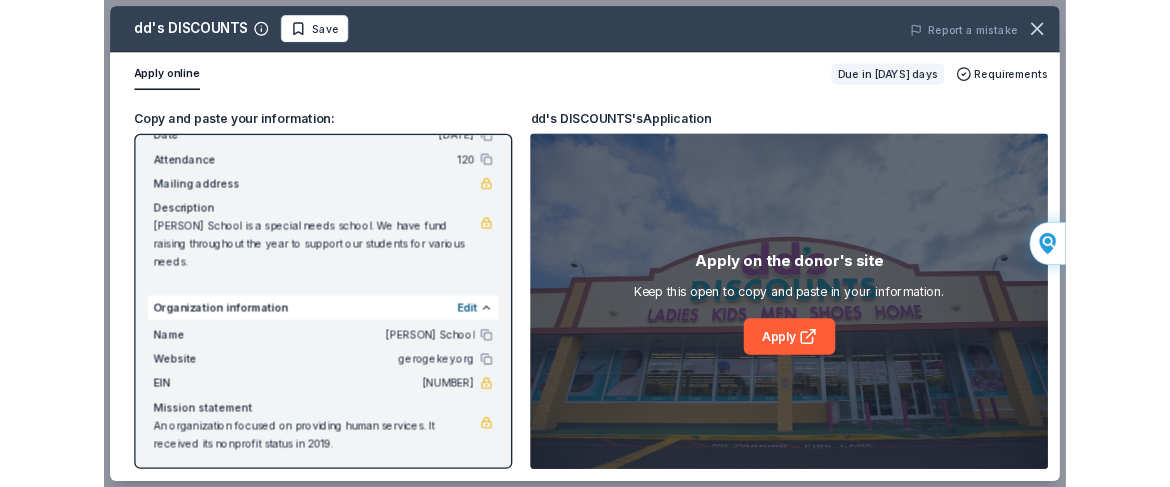 scroll, scrollTop: 105, scrollLeft: 0, axis: vertical 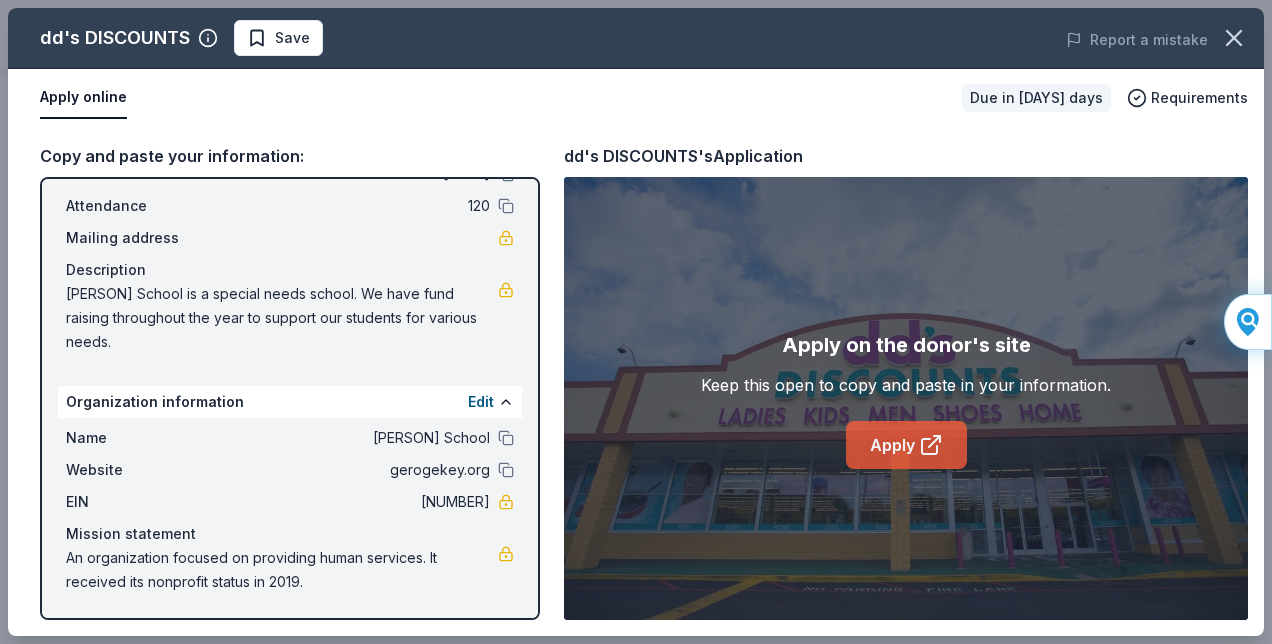 click on "Apply" at bounding box center [906, 445] 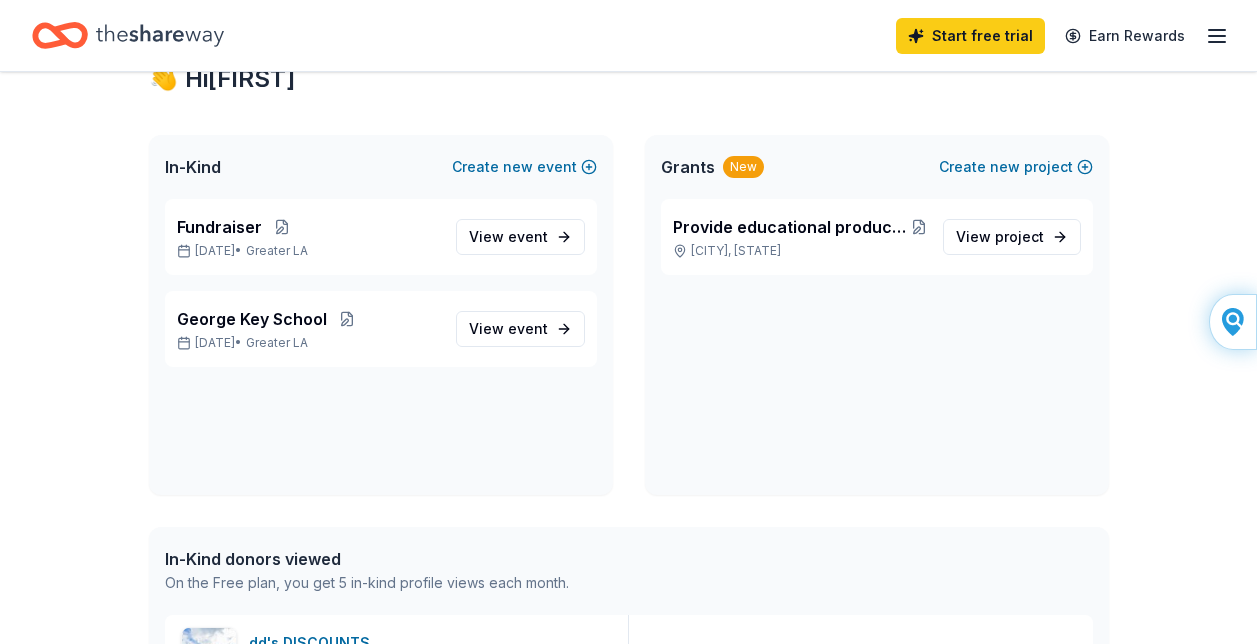 scroll, scrollTop: 400, scrollLeft: 0, axis: vertical 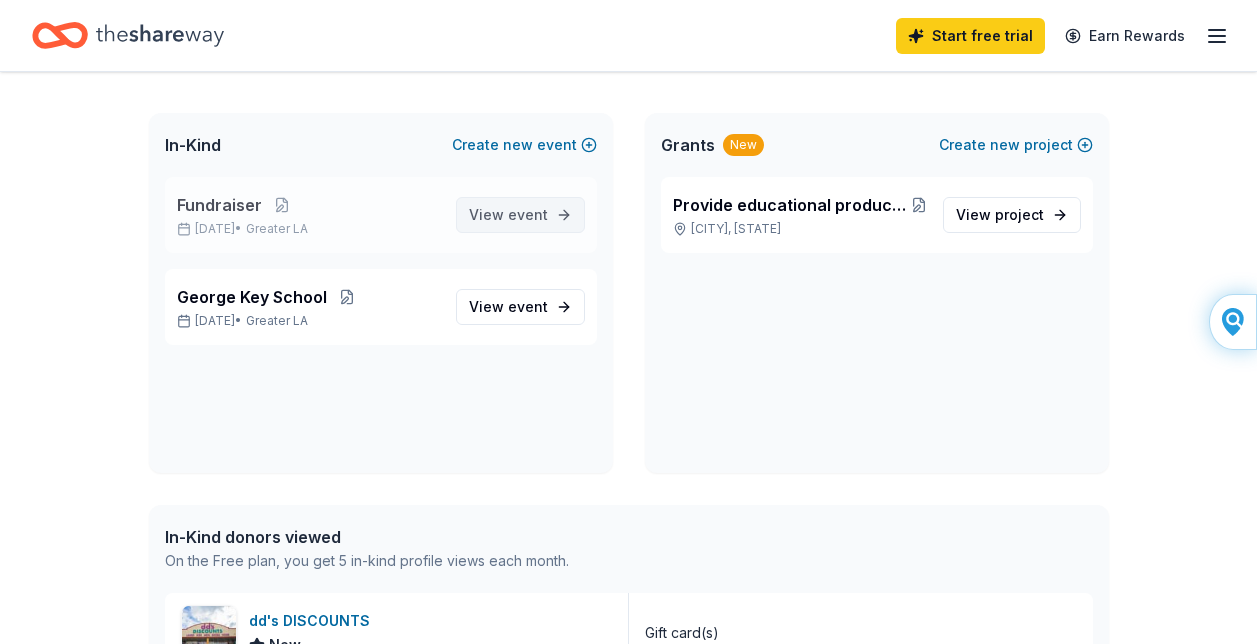 click on "View   event" at bounding box center [508, 215] 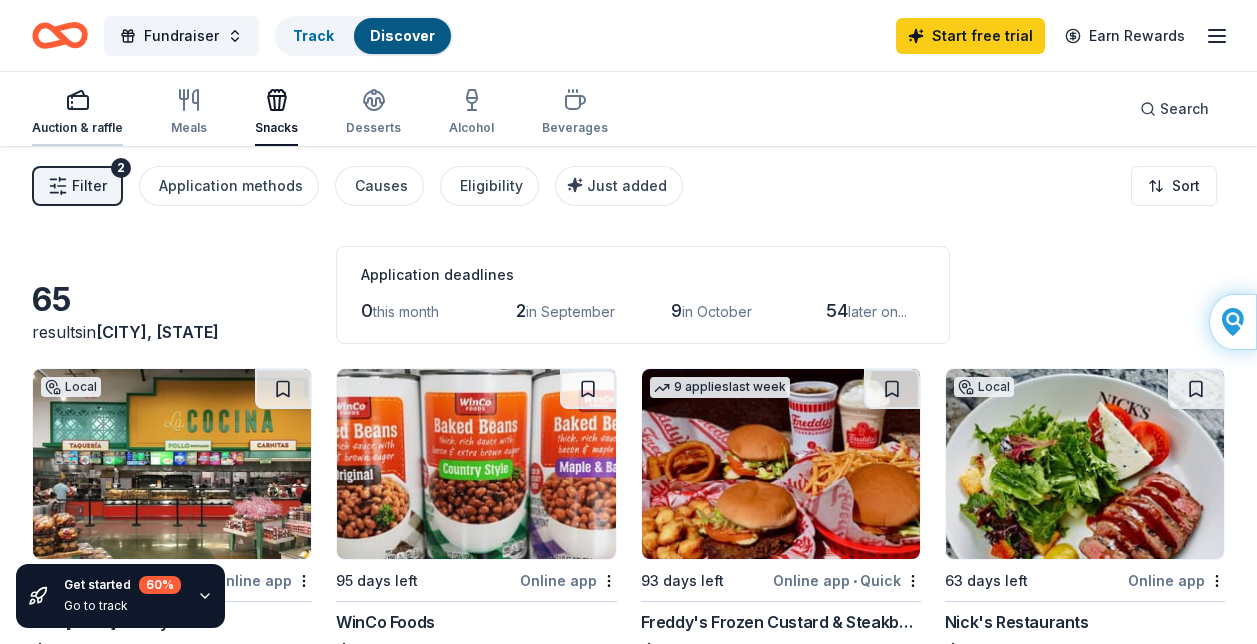 click on "Auction & raffle" at bounding box center (77, 112) 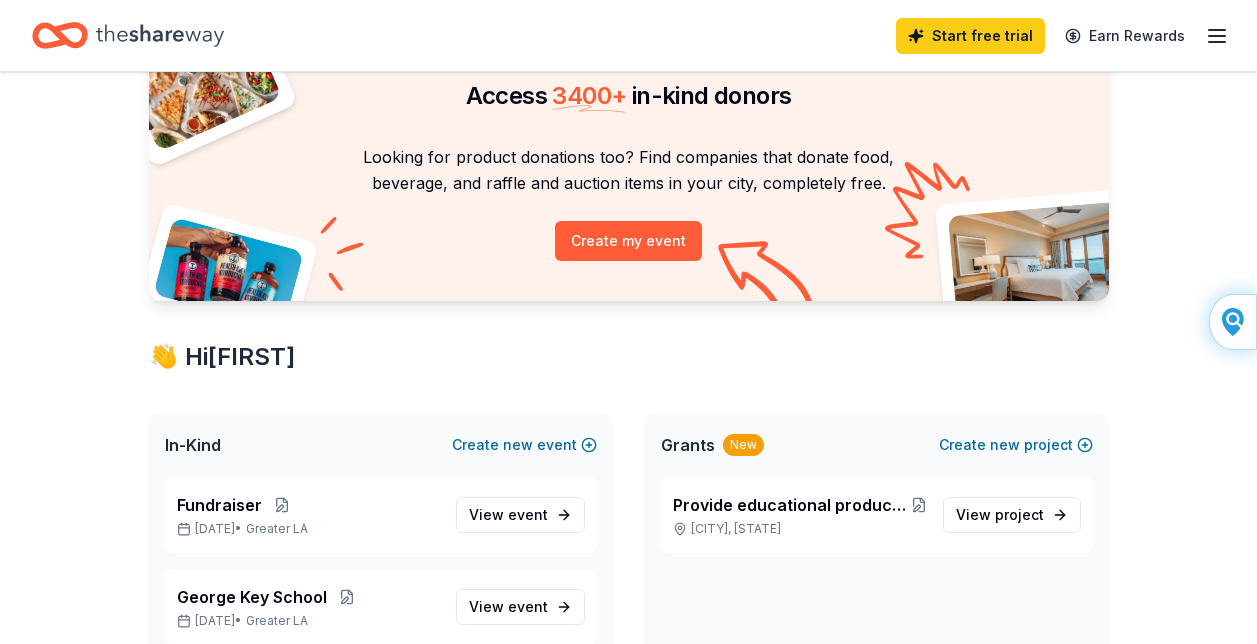 scroll, scrollTop: 0, scrollLeft: 0, axis: both 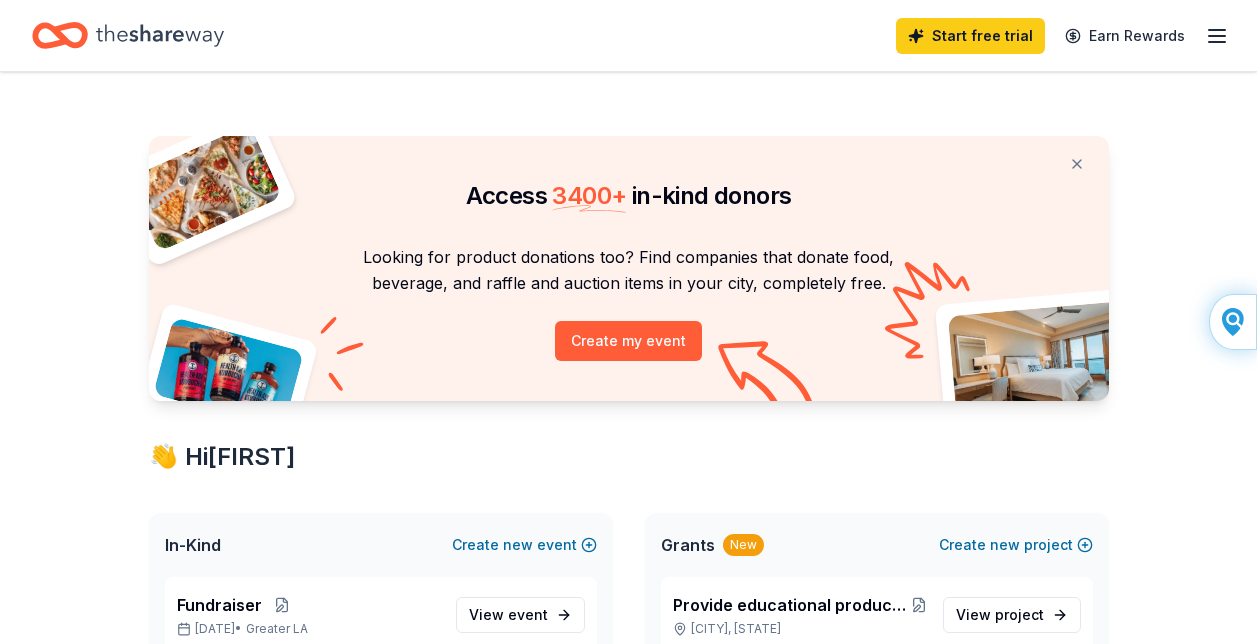 click 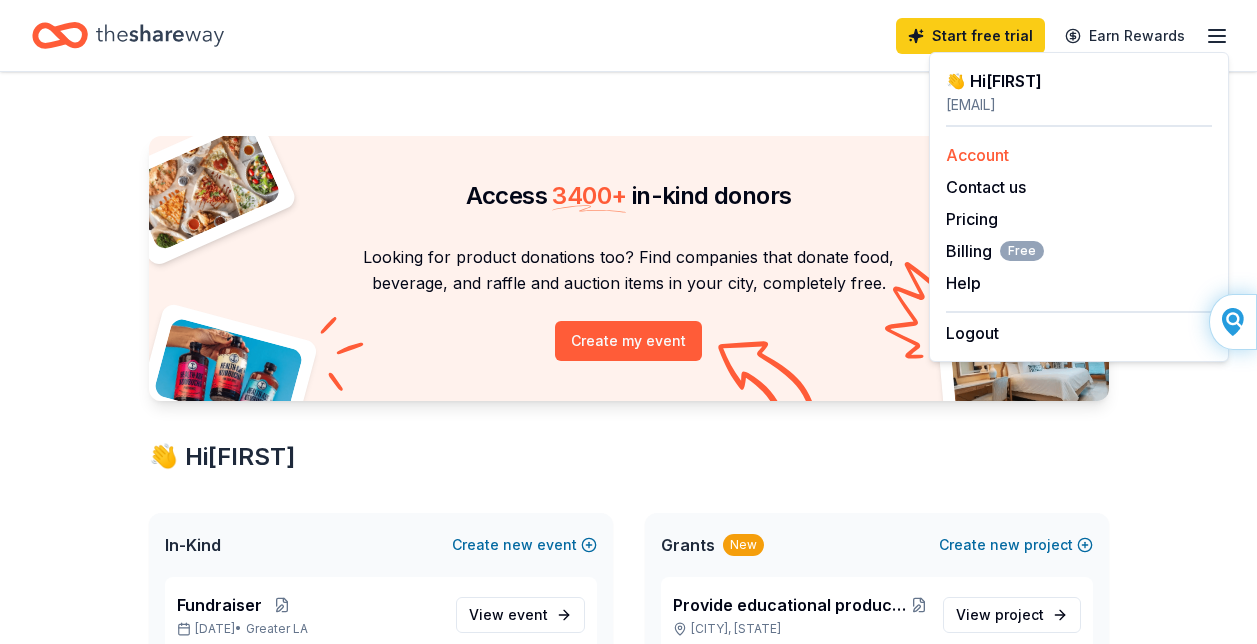 click on "Account" at bounding box center (977, 155) 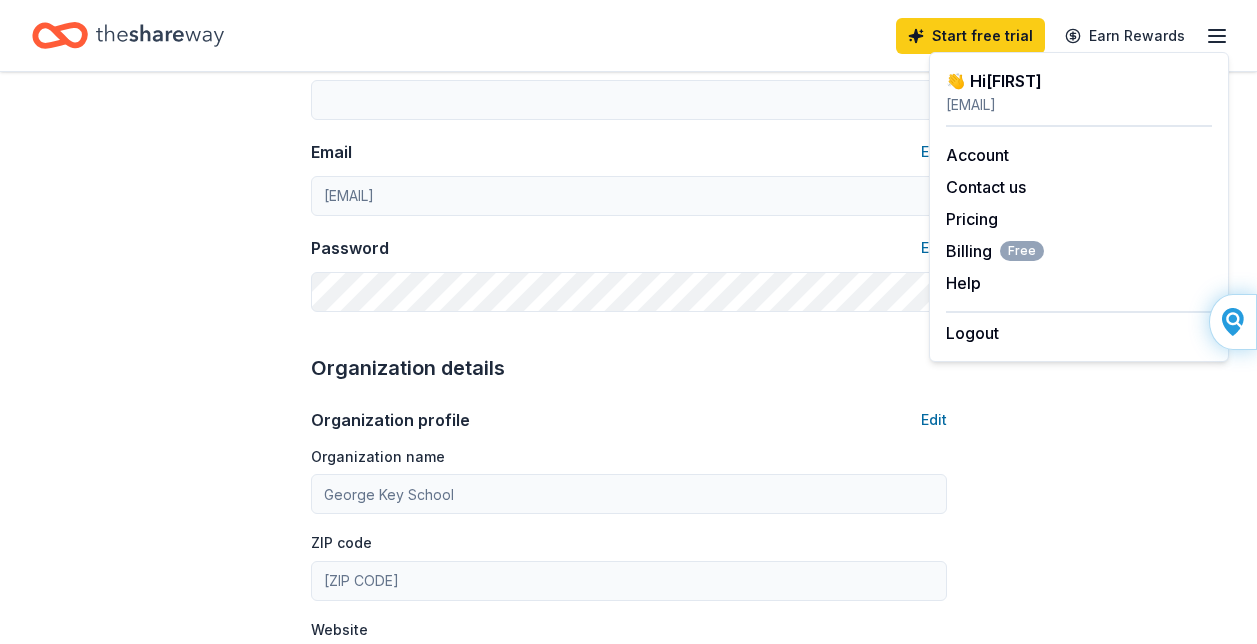 scroll, scrollTop: 400, scrollLeft: 0, axis: vertical 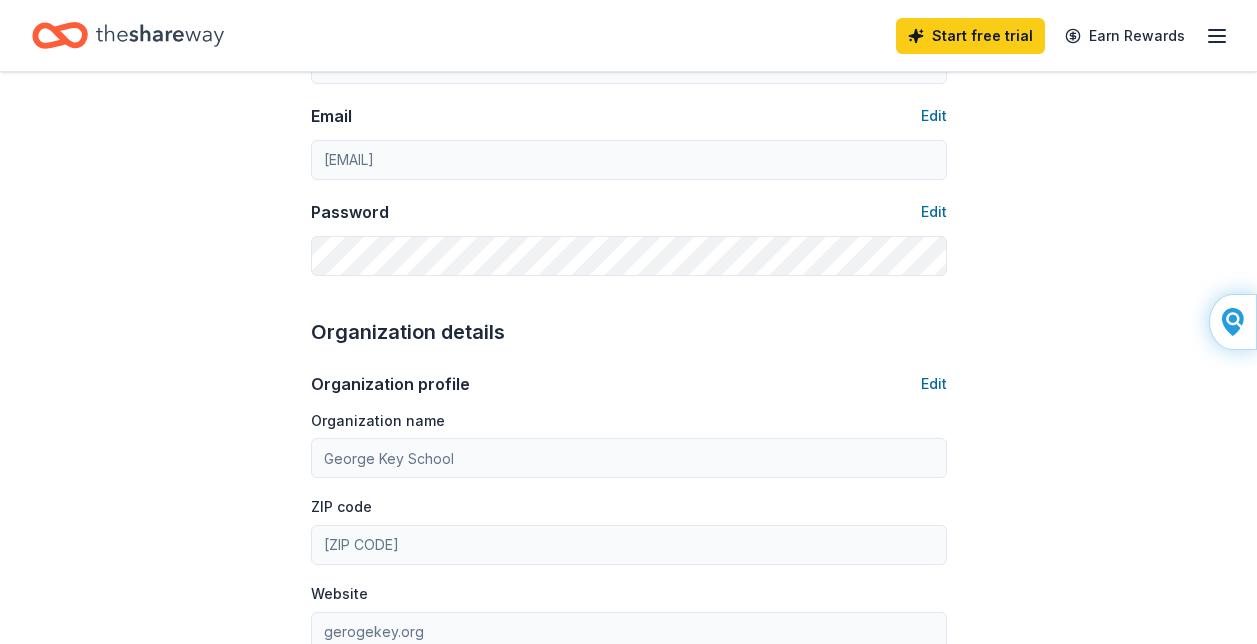 click on "Account About me Profile Edit First name Linda Last name BADILLO Role Event Coordinator/Planner Phone number Email Edit lbadillo91@aol.com Password Edit Organization details Organization profile Edit Organization name George Key School ZIP code 92870 Website gerogekey.org EIN Edit 33-0872886 501(c)(3) Letter Edit About your organization Edit Cause tags Children Health Wellness & Fitness Education Mission statement An organization focused on providing human services. It received its nonprofit status in 2019. Social handles Edit Instagram LinkedIn Facebook X (Twitter)" at bounding box center [628, 565] 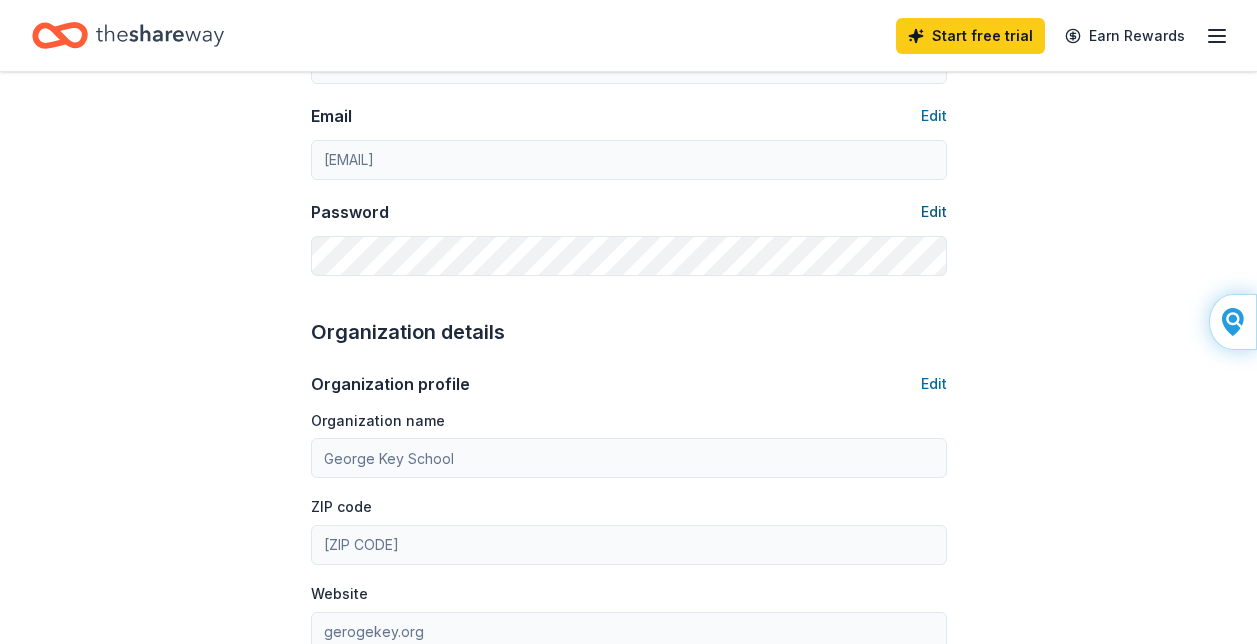 click on "Edit" at bounding box center [934, 212] 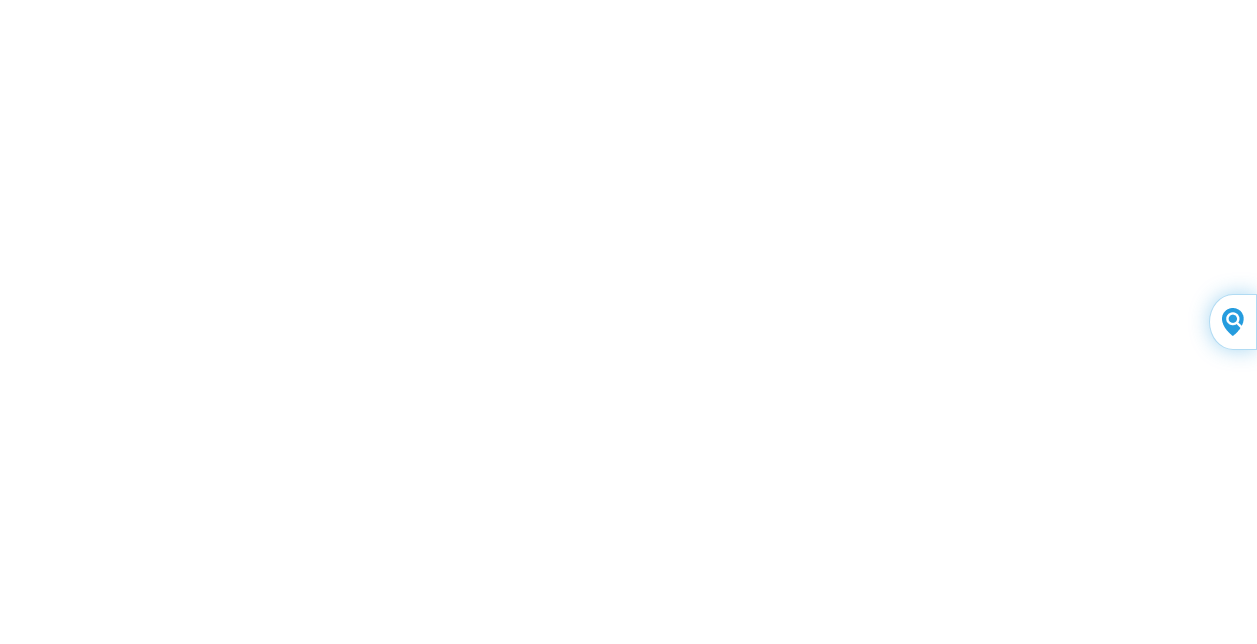 scroll, scrollTop: 0, scrollLeft: 0, axis: both 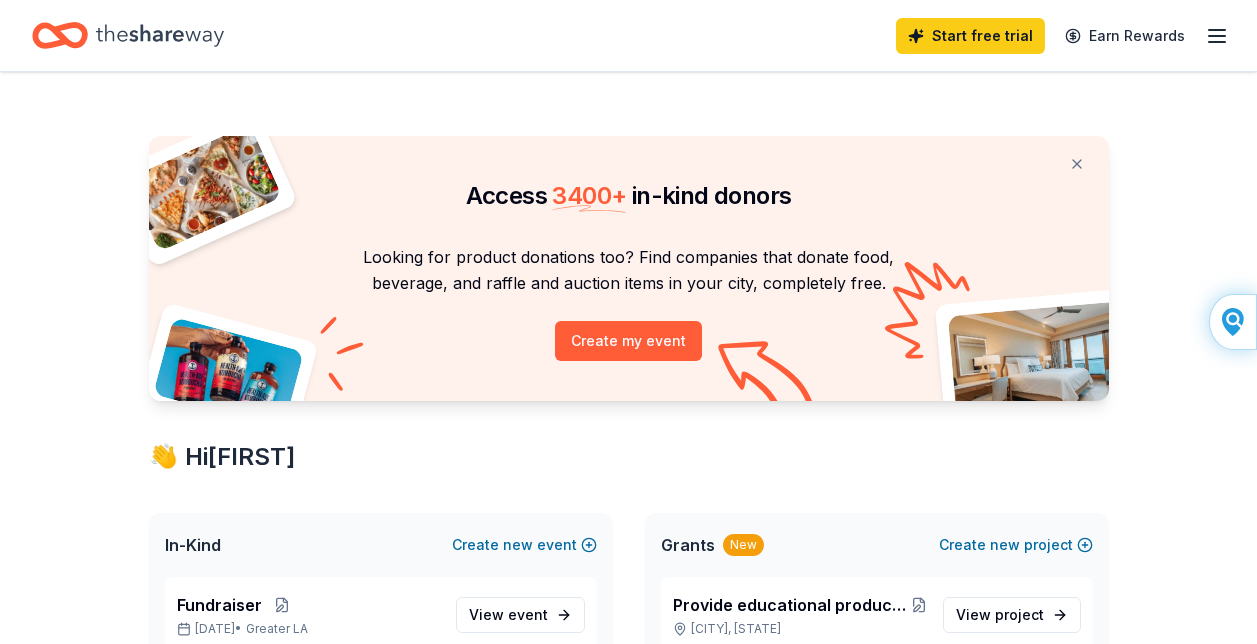 click 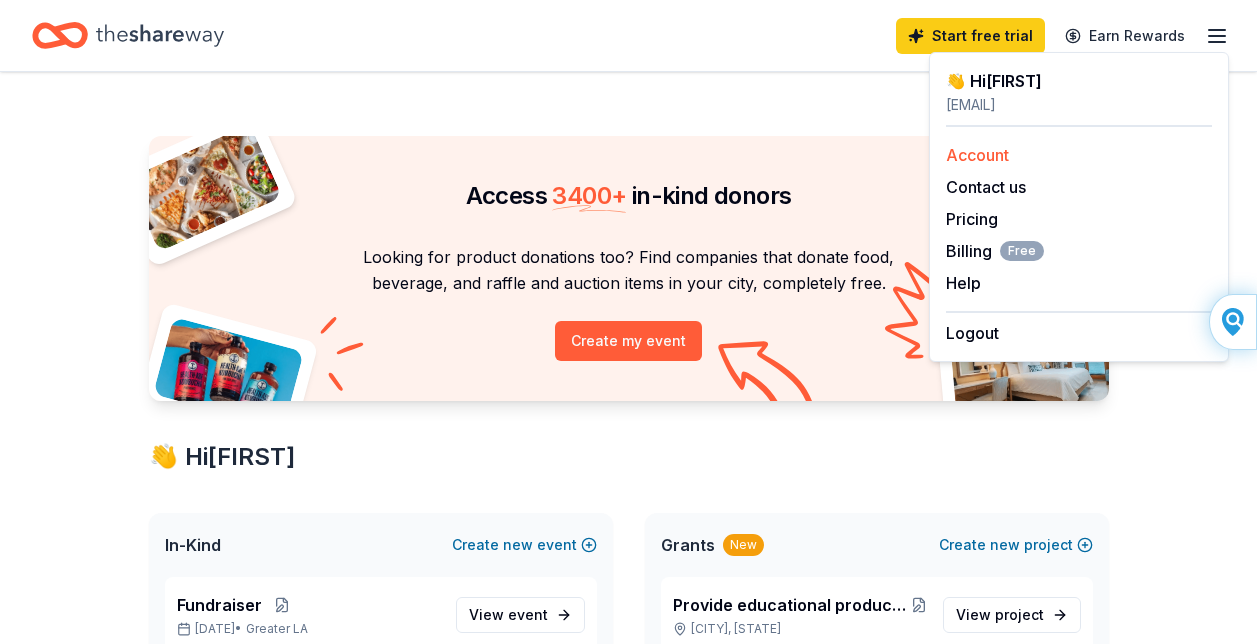 click on "Account" at bounding box center [977, 155] 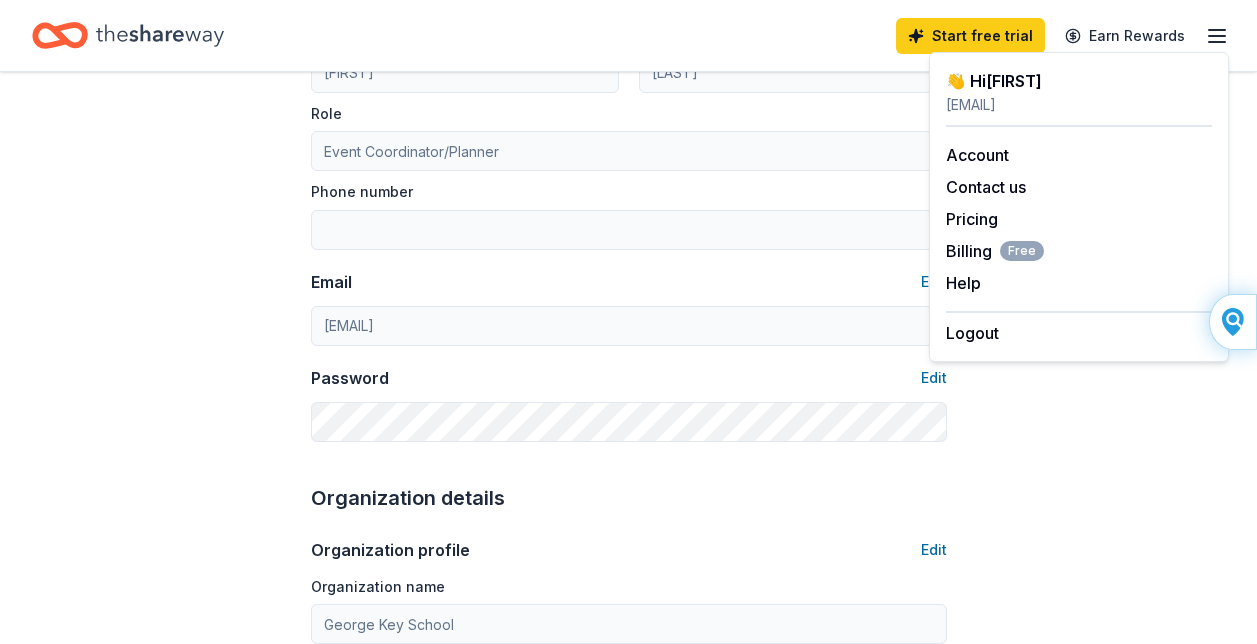 scroll, scrollTop: 300, scrollLeft: 0, axis: vertical 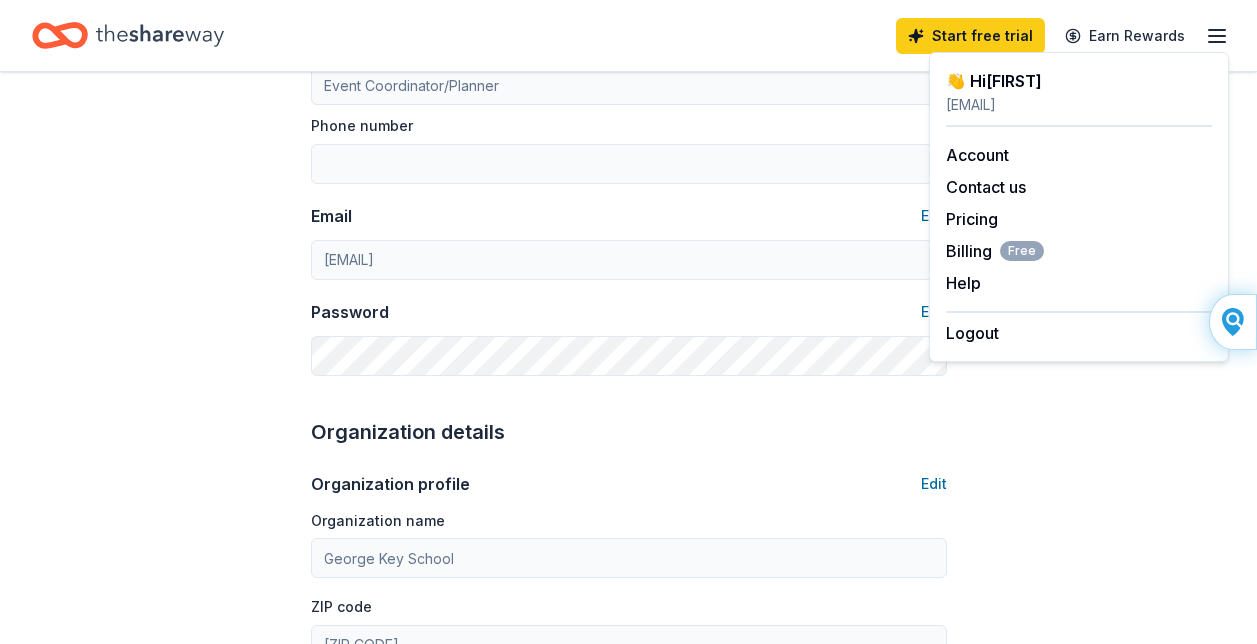 click on "Account About me Profile Edit First name Linda Last name BADILLO Role Event Coordinator/Planner Phone number Email Edit lbadillo91@aol.com Password Edit Organization details Organization profile Edit Organization name George Key School ZIP code 92870 Website gerogekey.org EIN Edit 33-0872886 501(c)(3) Letter Edit About your organization Edit Cause tags Children Health Wellness & Fitness Education Mission statement An organization focused on providing human services. It received its nonprofit status in 2019. Social handles Edit Instagram LinkedIn Facebook X (Twitter)" at bounding box center (628, 665) 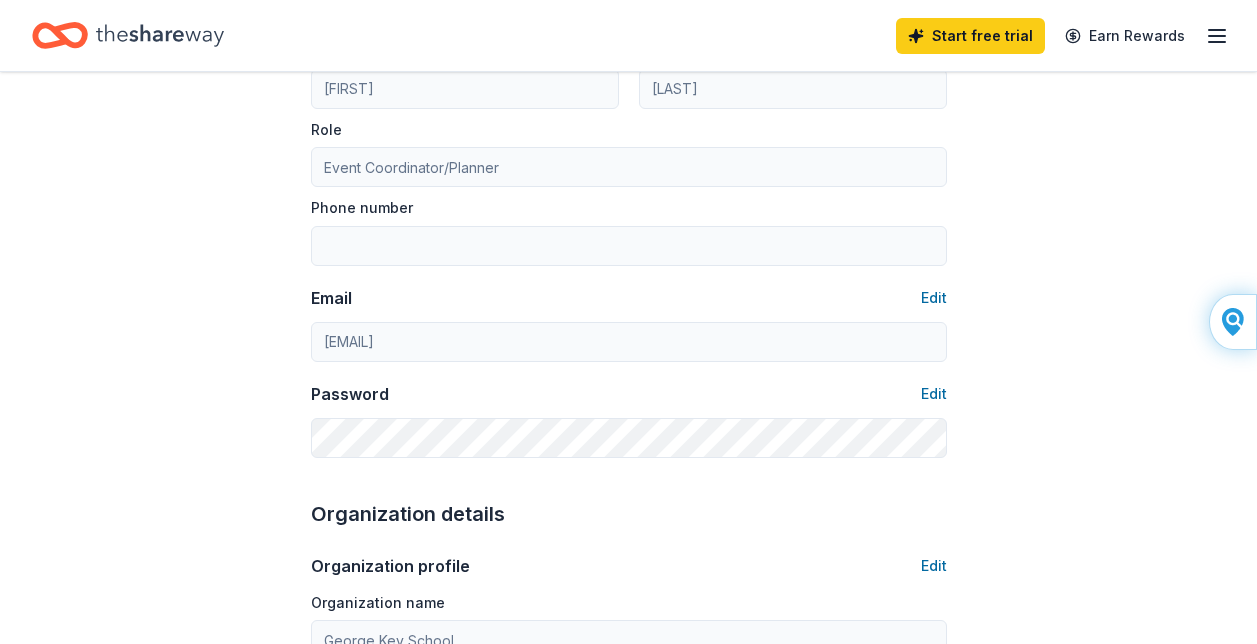 scroll, scrollTop: 200, scrollLeft: 0, axis: vertical 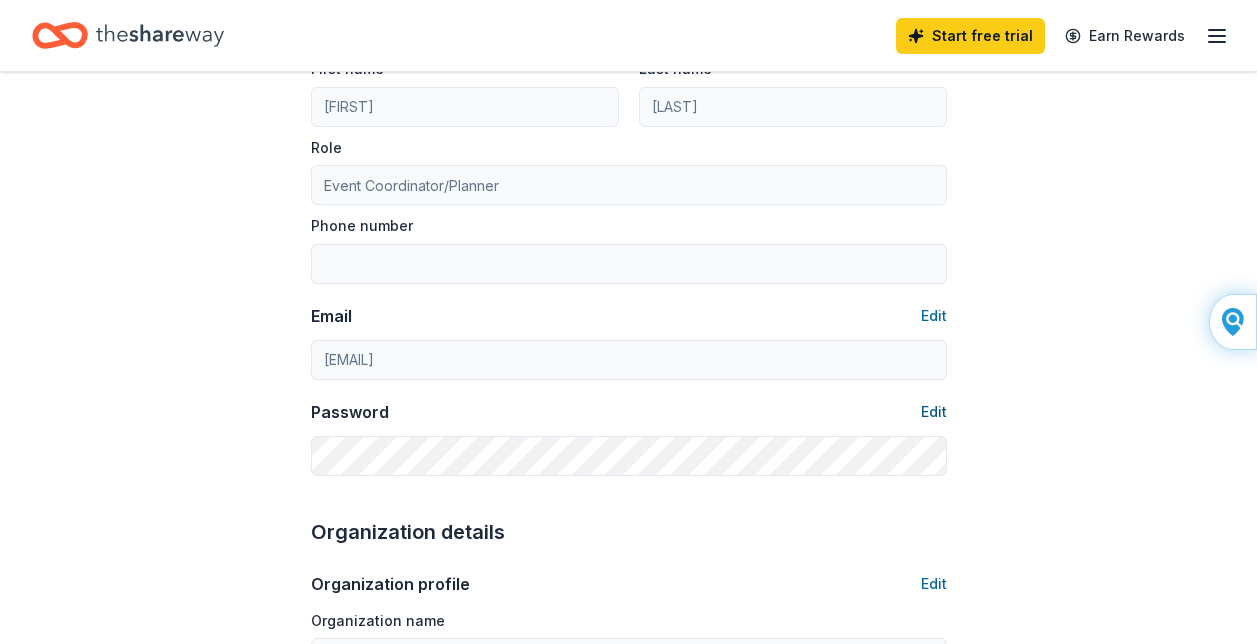 click on "Edit" at bounding box center (934, 412) 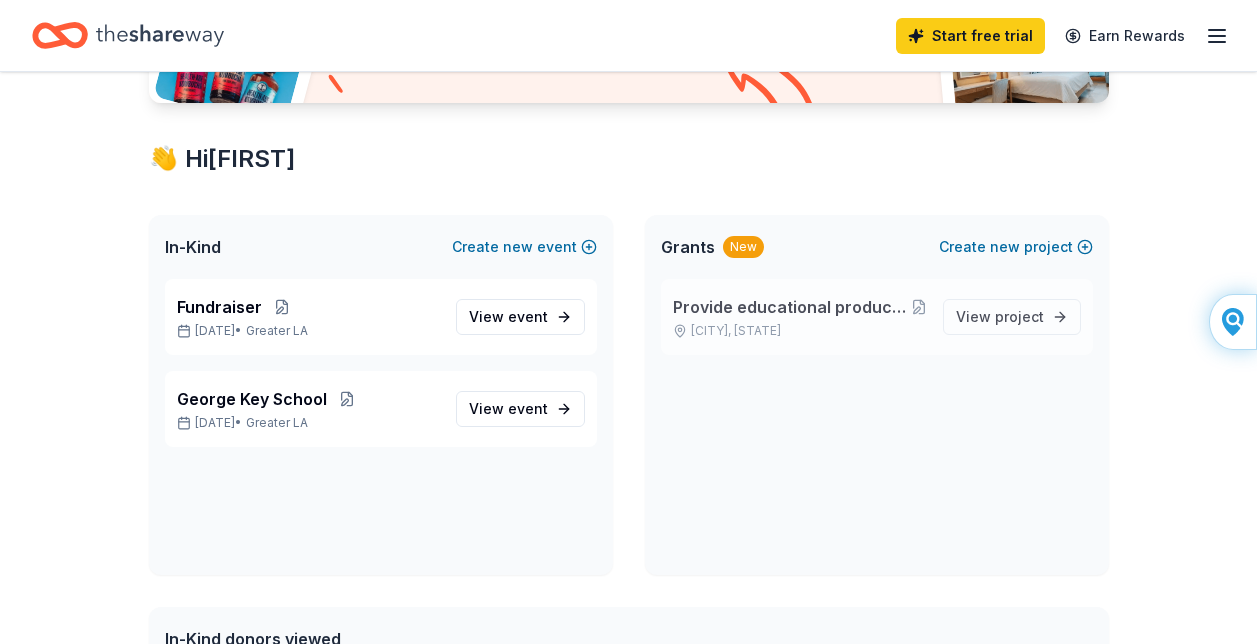 scroll, scrollTop: 300, scrollLeft: 0, axis: vertical 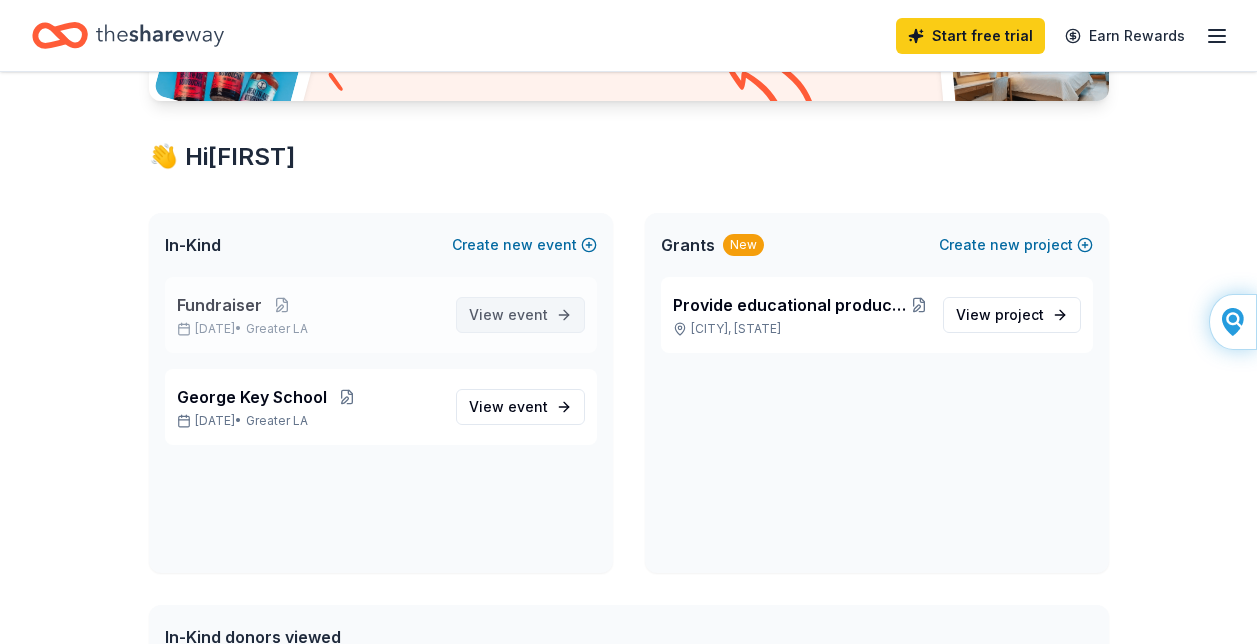 click on "event" at bounding box center (528, 314) 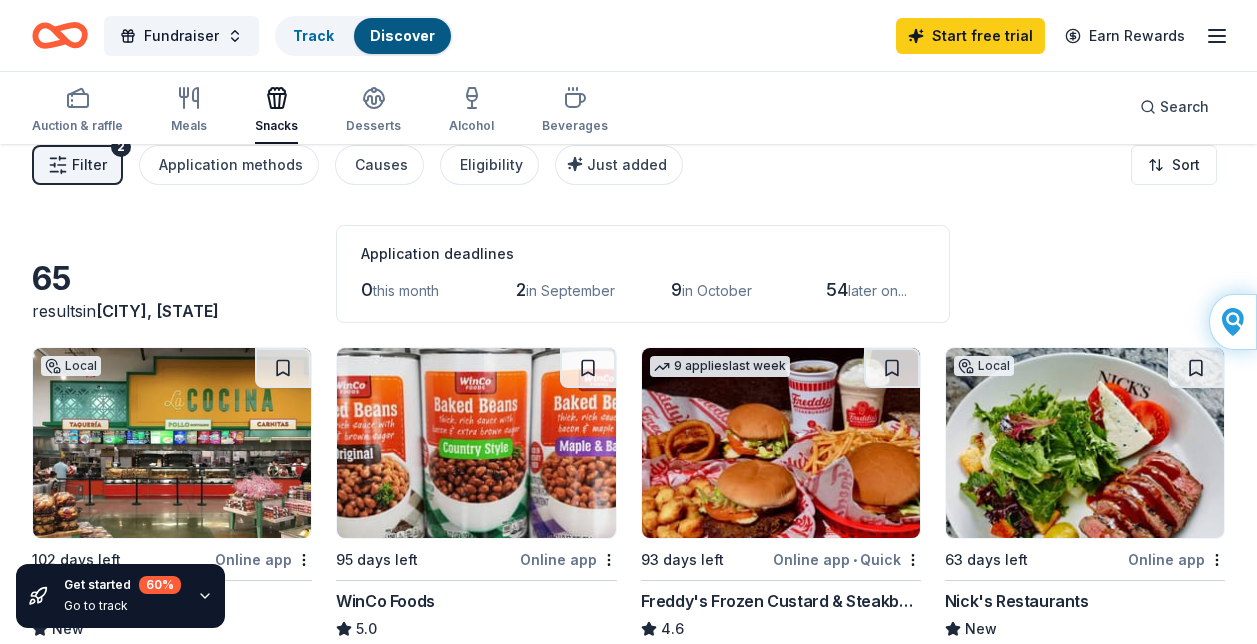 scroll, scrollTop: 0, scrollLeft: 0, axis: both 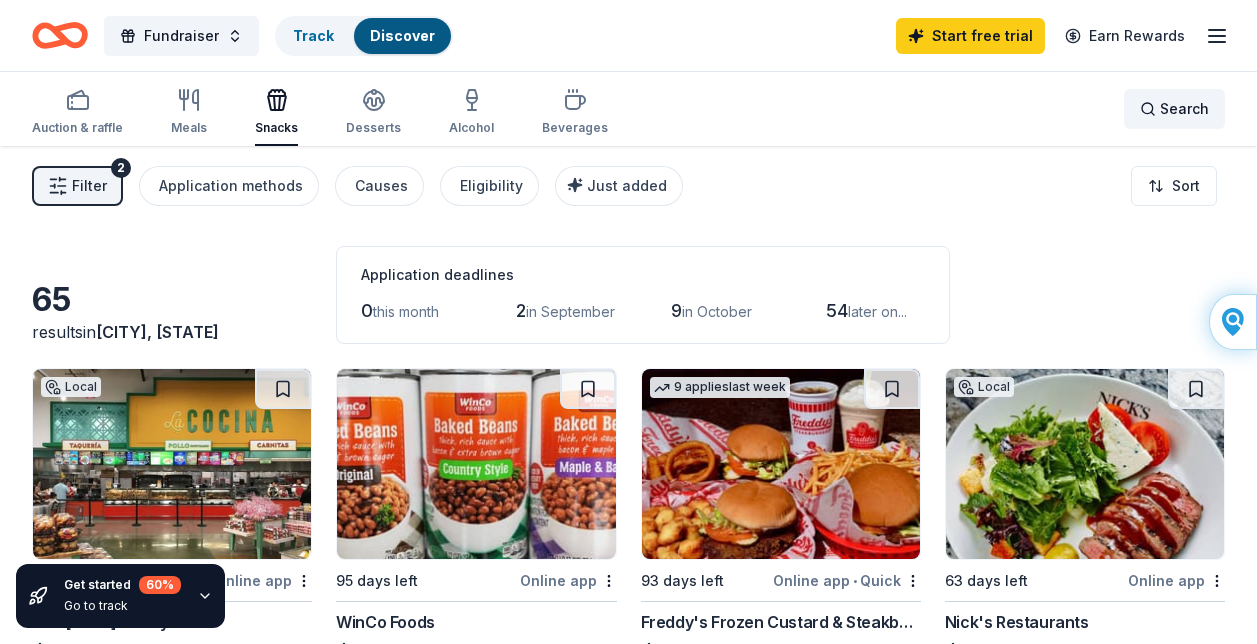 click on "Search" at bounding box center [1184, 109] 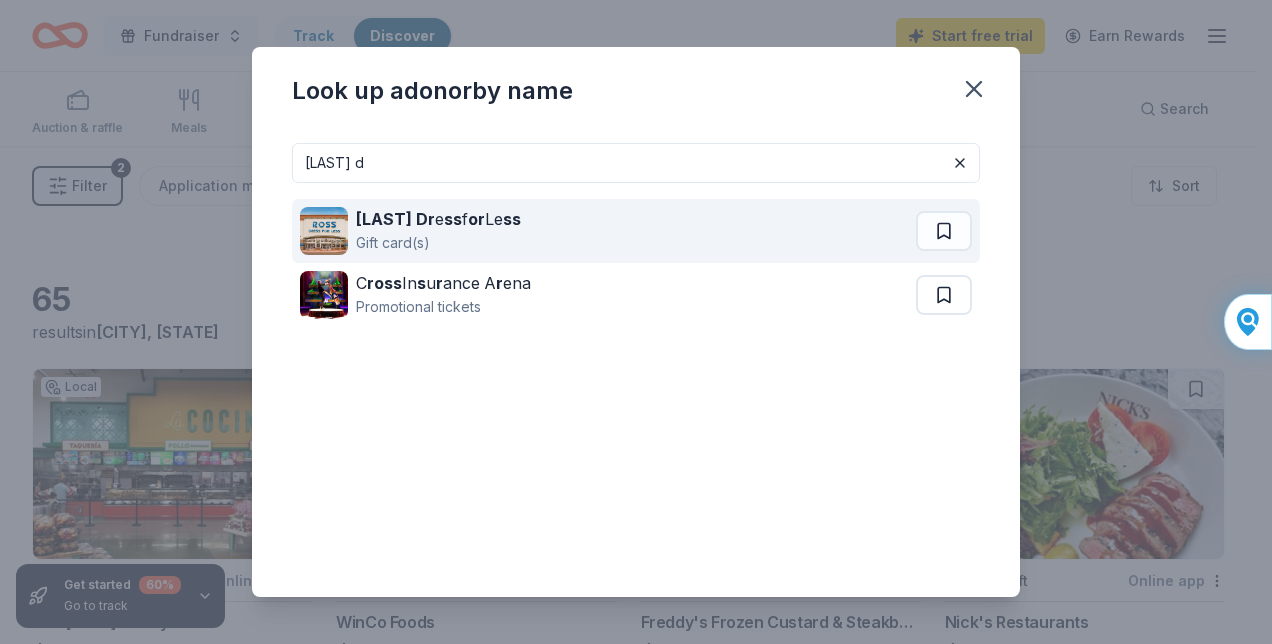 type on "ross d" 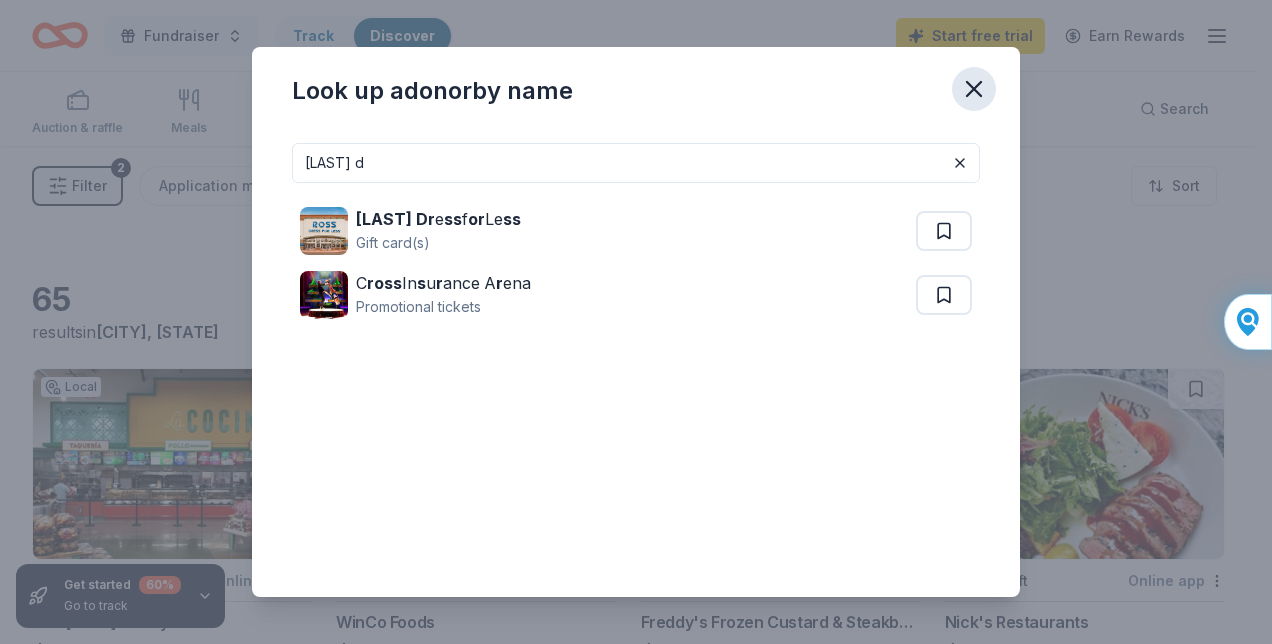 click 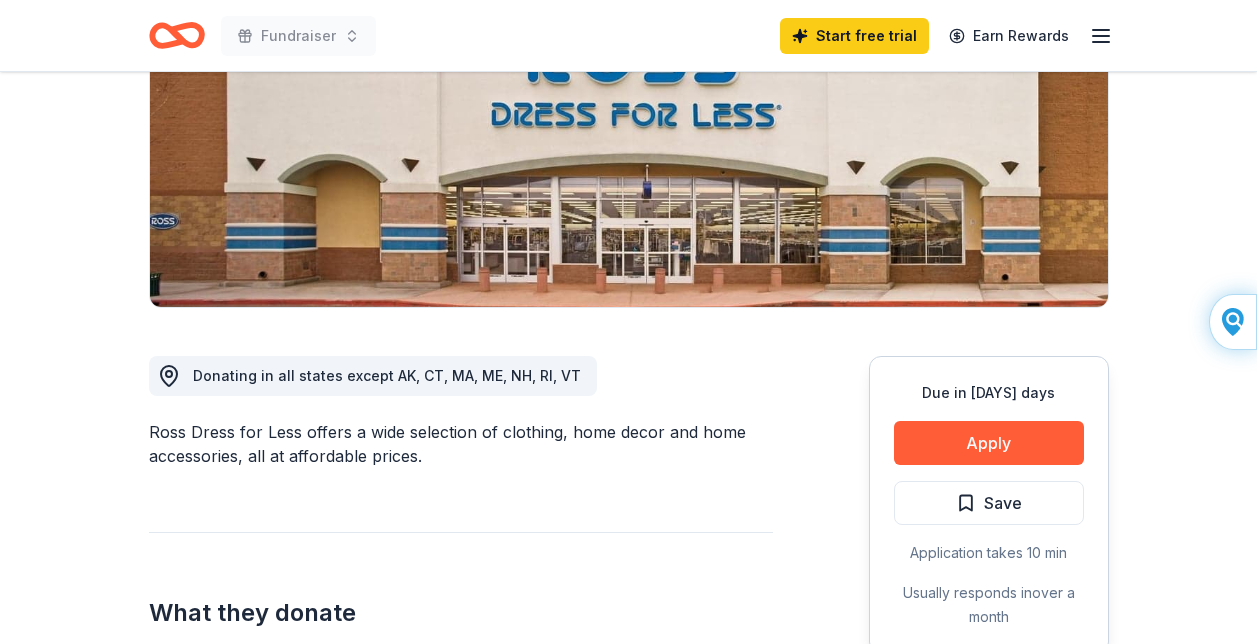 scroll, scrollTop: 400, scrollLeft: 0, axis: vertical 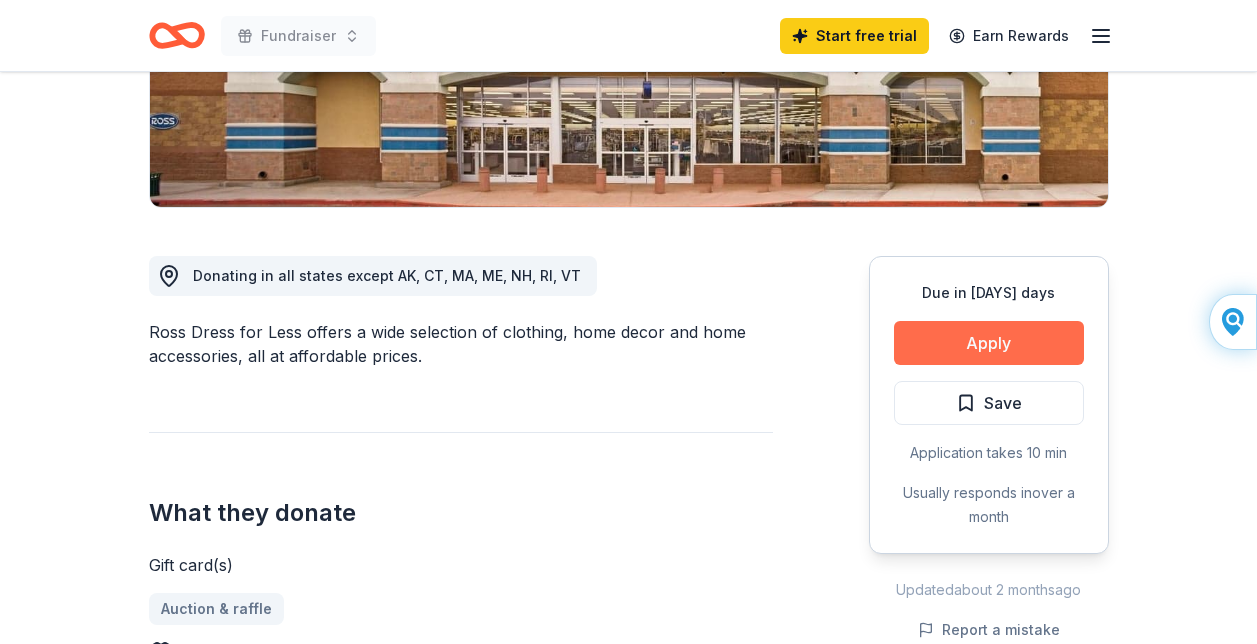 click on "Apply" at bounding box center (989, 343) 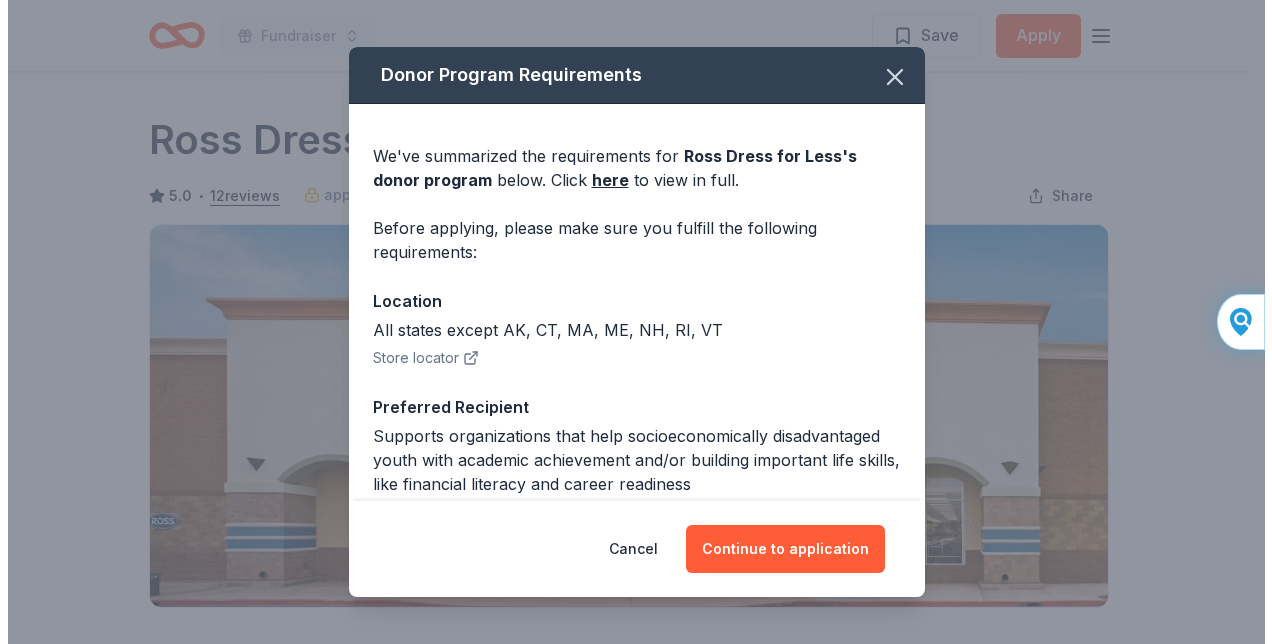 scroll, scrollTop: 0, scrollLeft: 0, axis: both 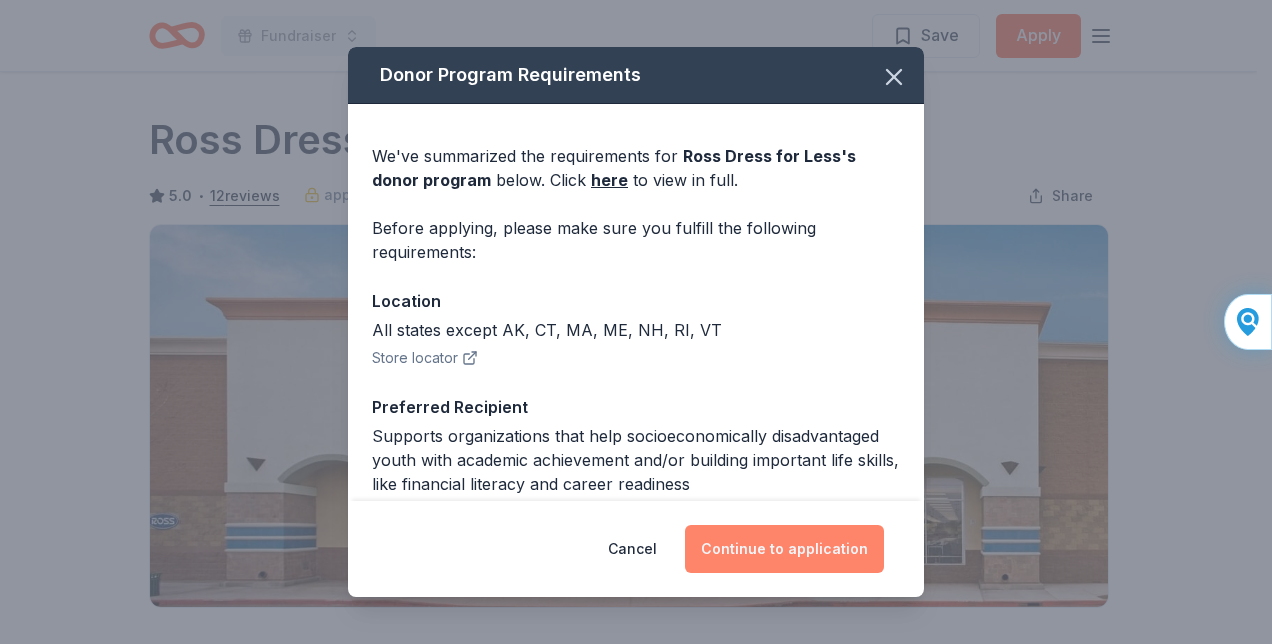 click on "Continue to application" at bounding box center (784, 549) 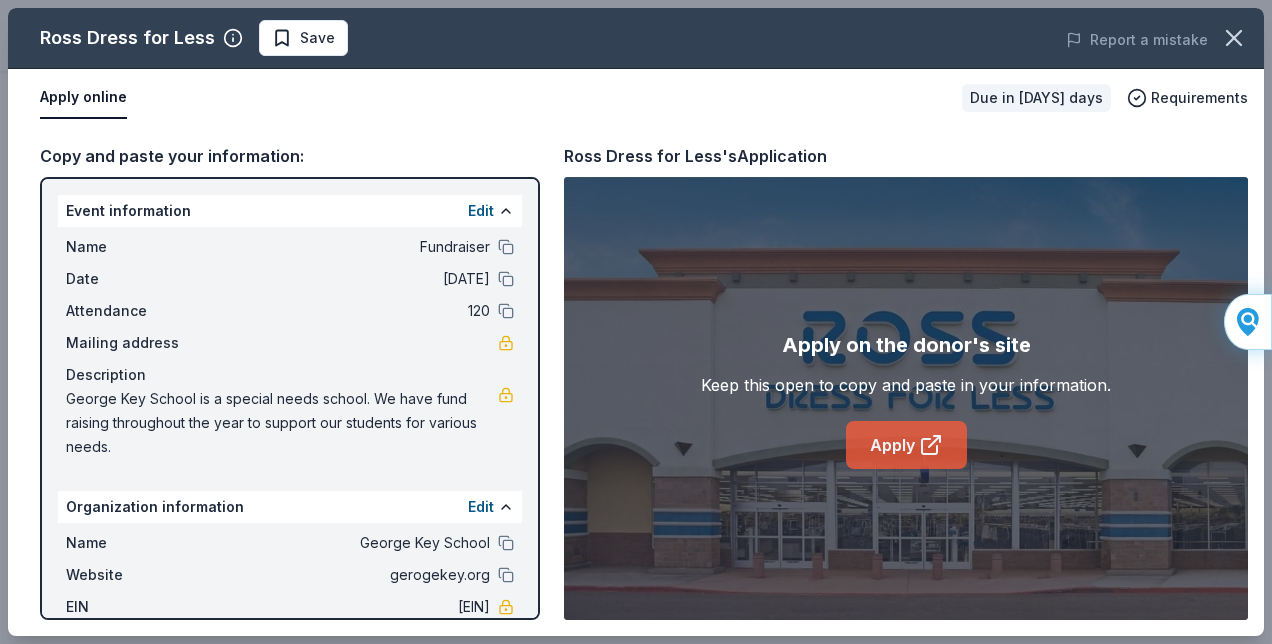 click on "Apply" at bounding box center (906, 445) 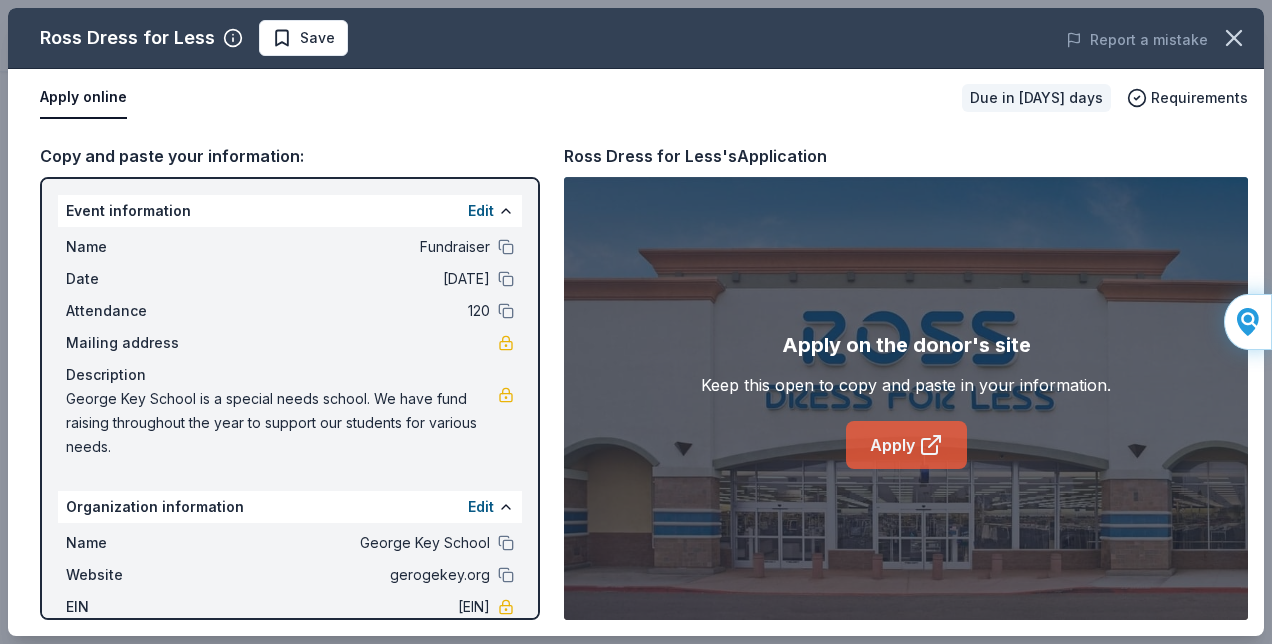 click on "Apply" at bounding box center [906, 445] 